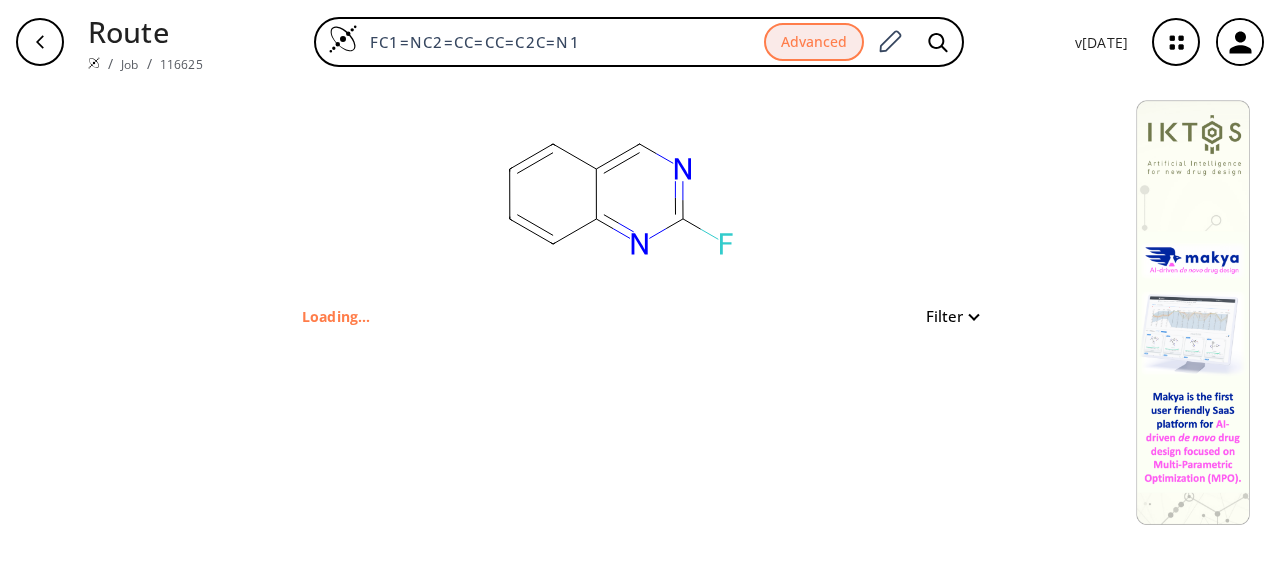 scroll, scrollTop: 0, scrollLeft: 0, axis: both 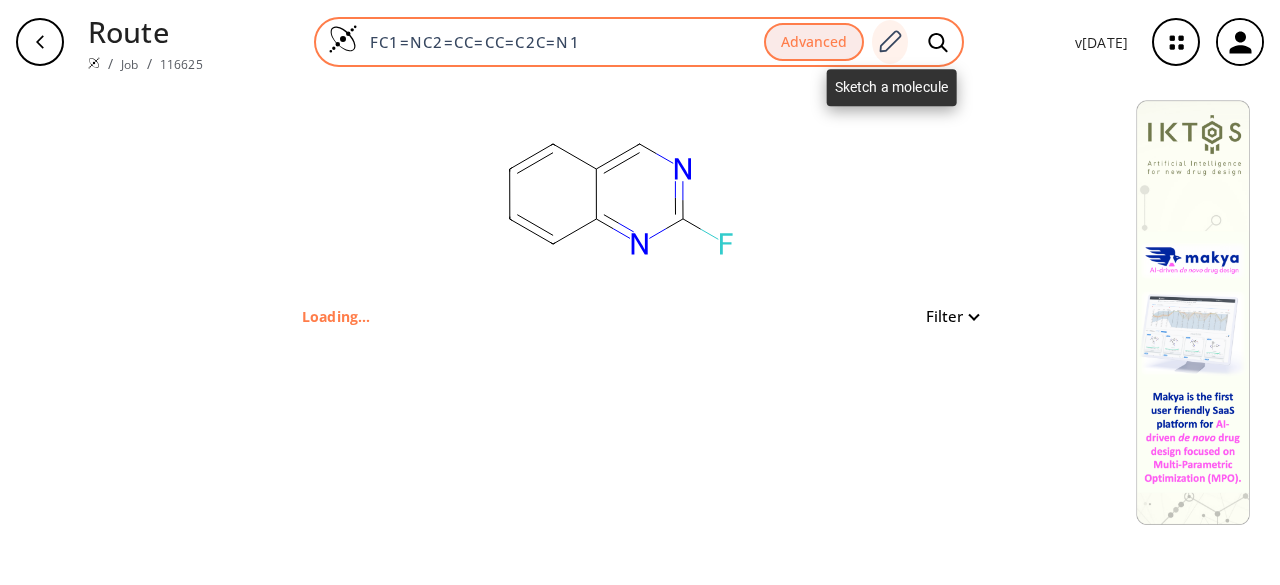 click 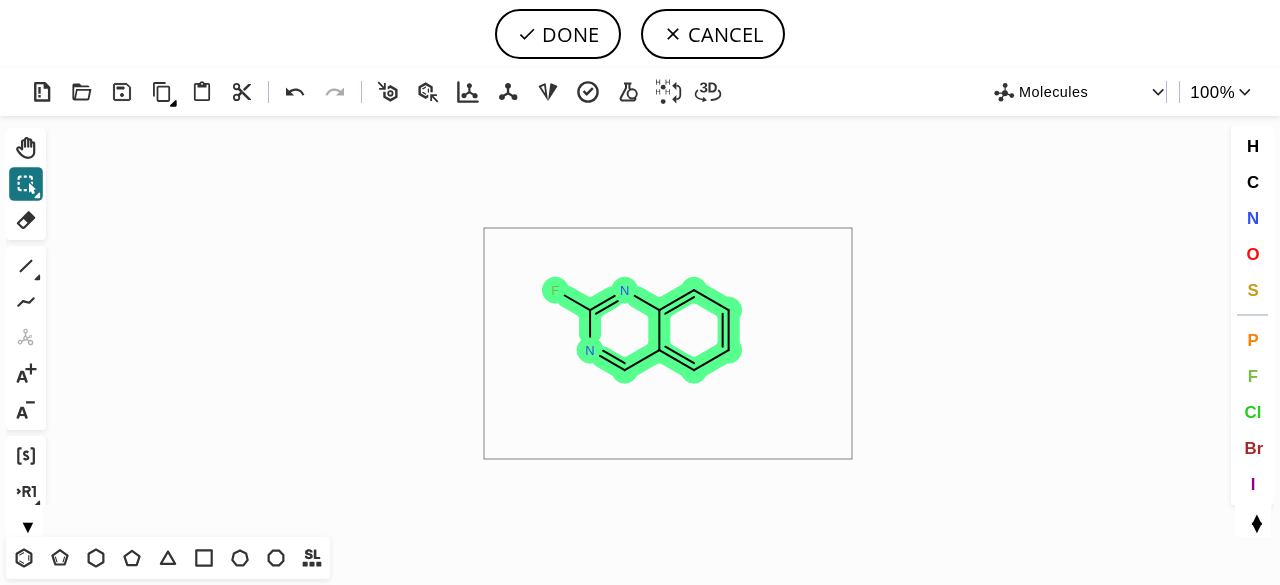 drag, startPoint x: 606, startPoint y: 475, endPoint x: 852, endPoint y: 459, distance: 246.51978 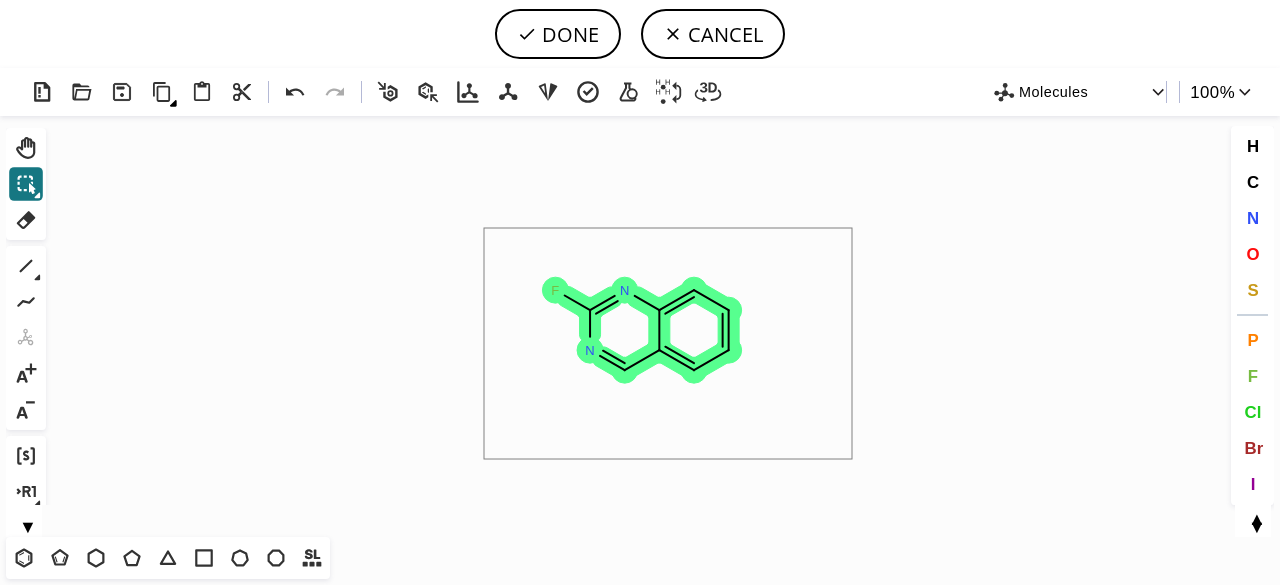 click on "Created with [PERSON_NAME] 2.3.0 F N N" 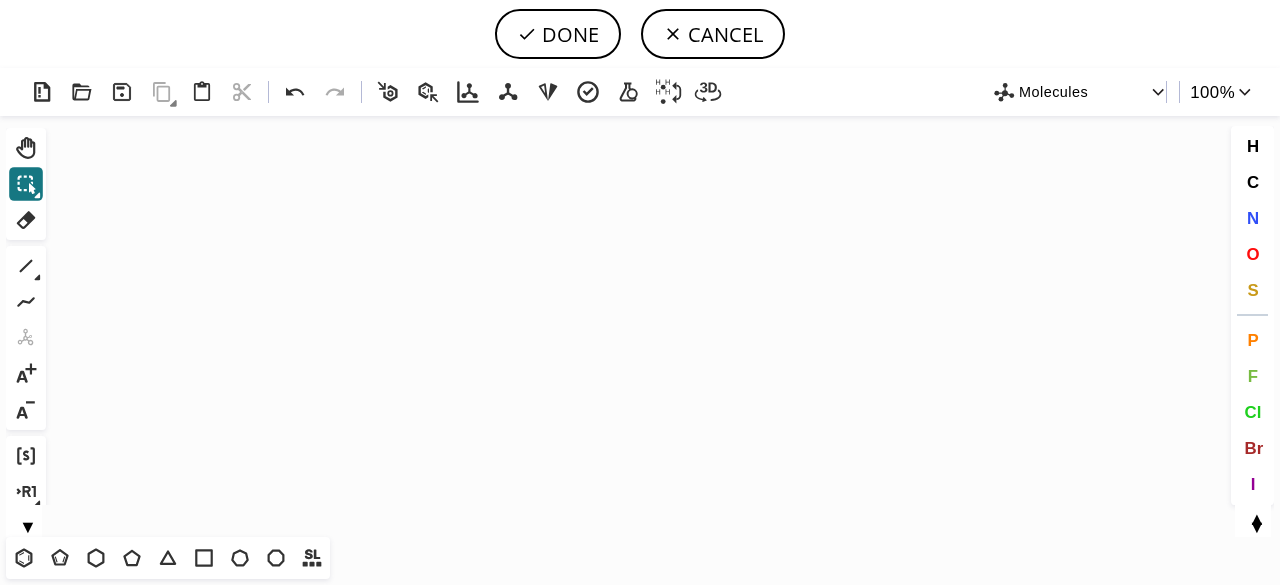drag, startPoint x: 131, startPoint y: 559, endPoint x: 381, endPoint y: 379, distance: 308.05844 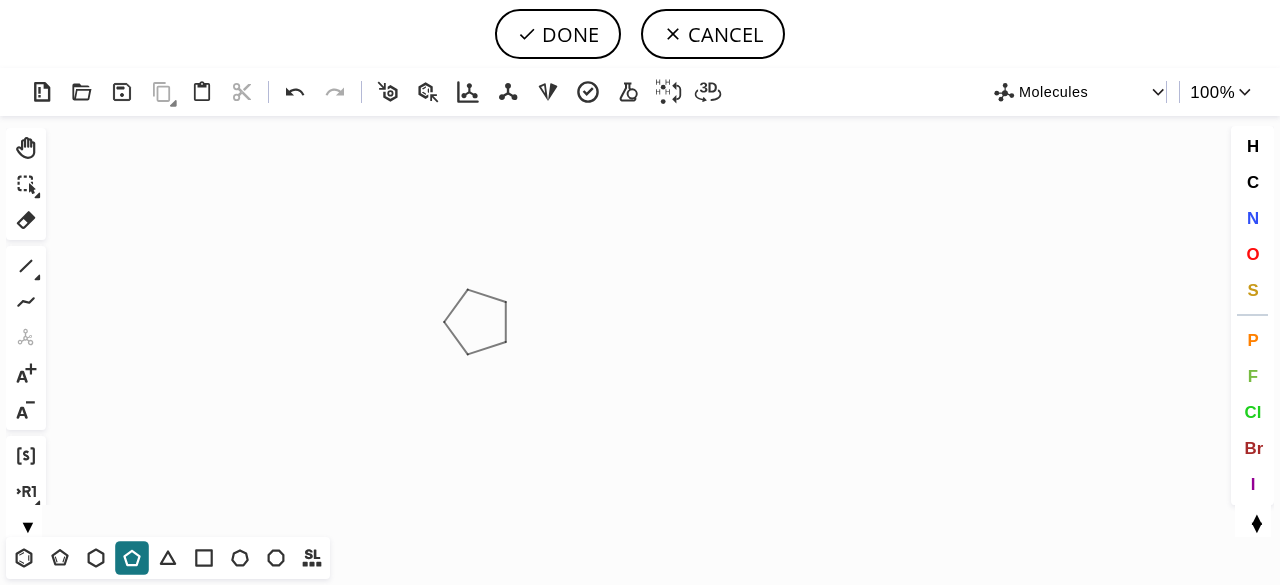 click on "Created with [PERSON_NAME] 2.3.0" 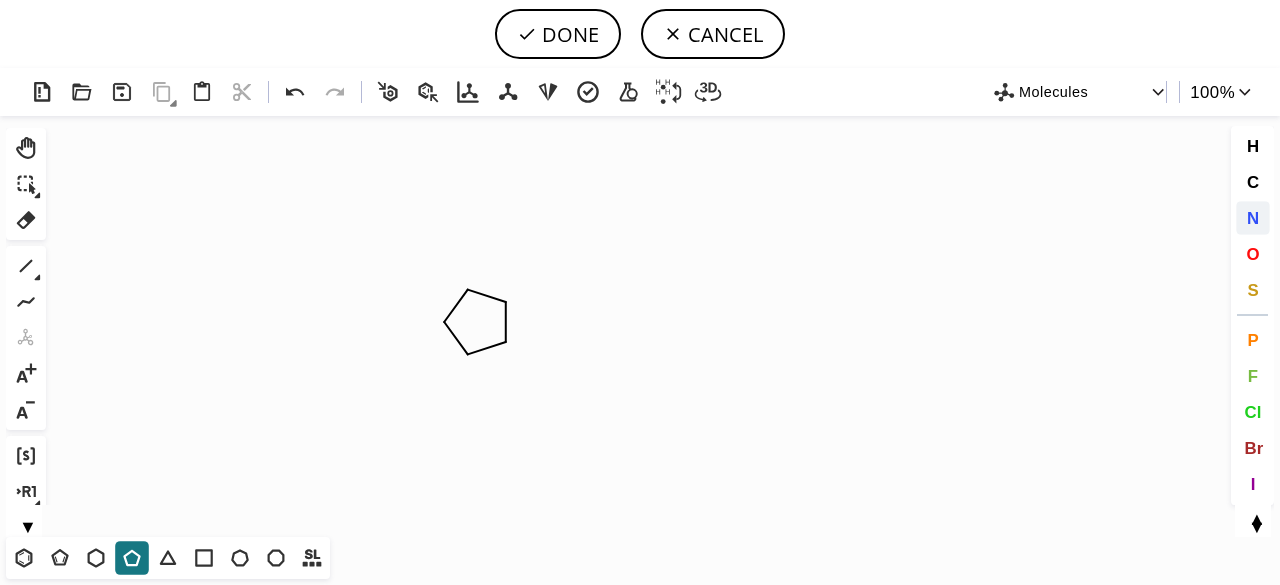 click on "N" at bounding box center [1253, 218] 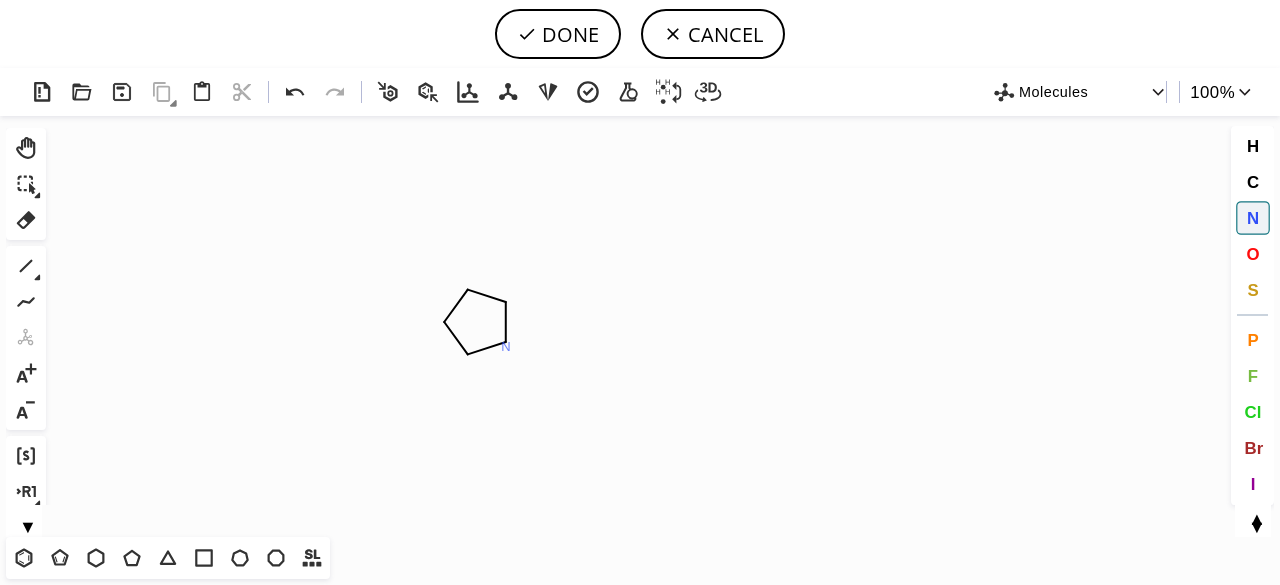 drag, startPoint x: 506, startPoint y: 346, endPoint x: 676, endPoint y: 411, distance: 182.00275 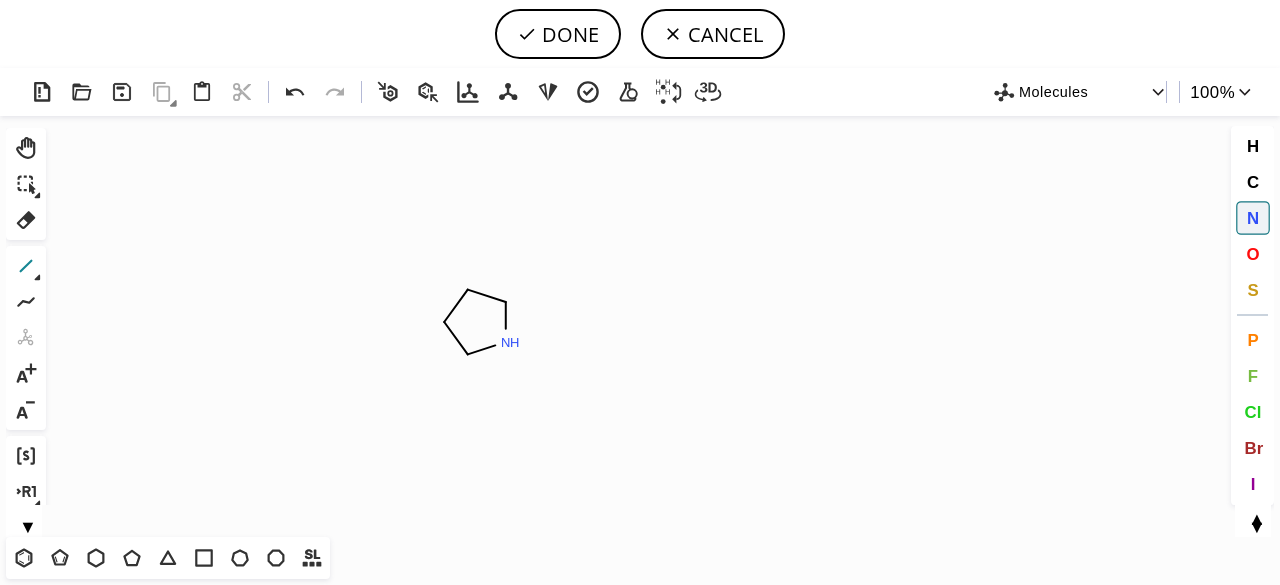 click 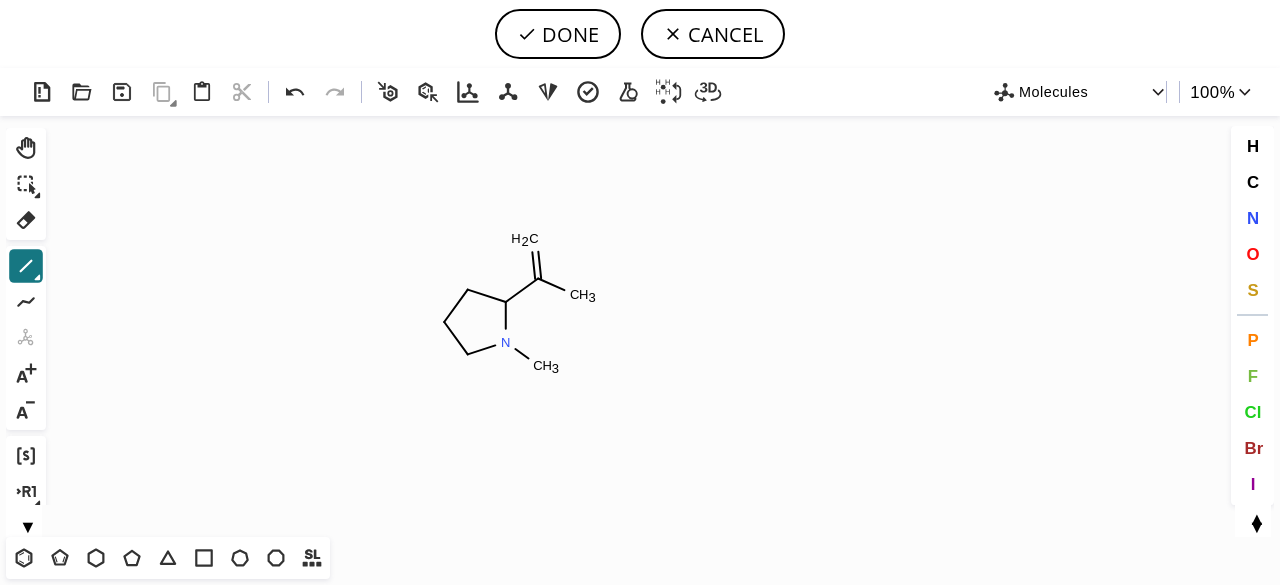 drag, startPoint x: 1250, startPoint y: 251, endPoint x: 625, endPoint y: 243, distance: 625.0512 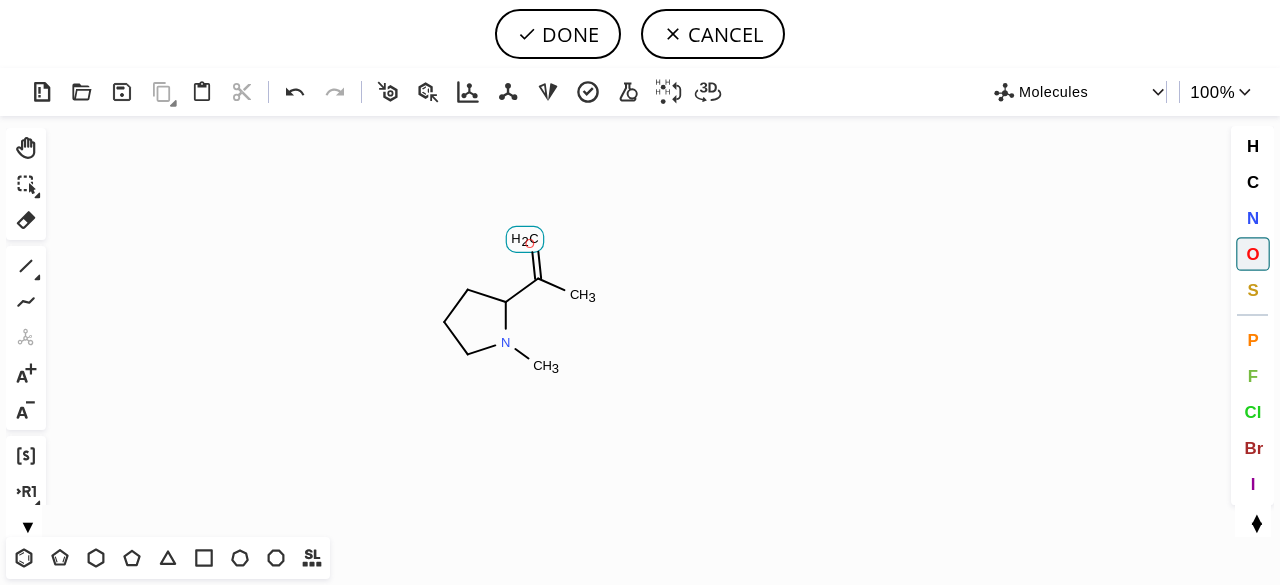 click on "O" 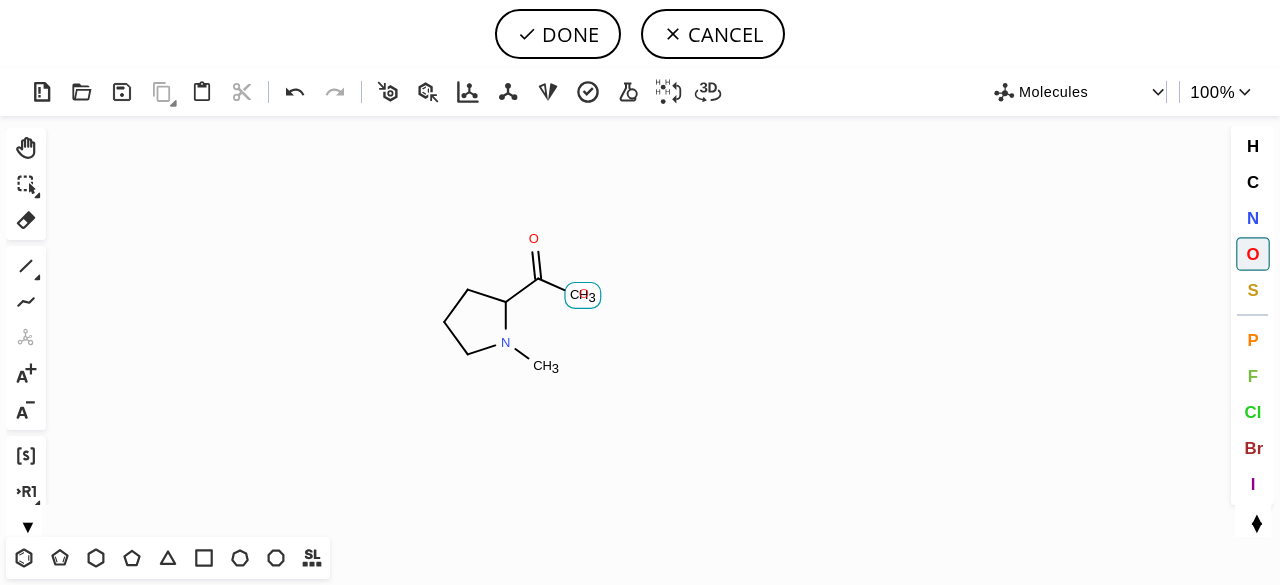 click on "O" 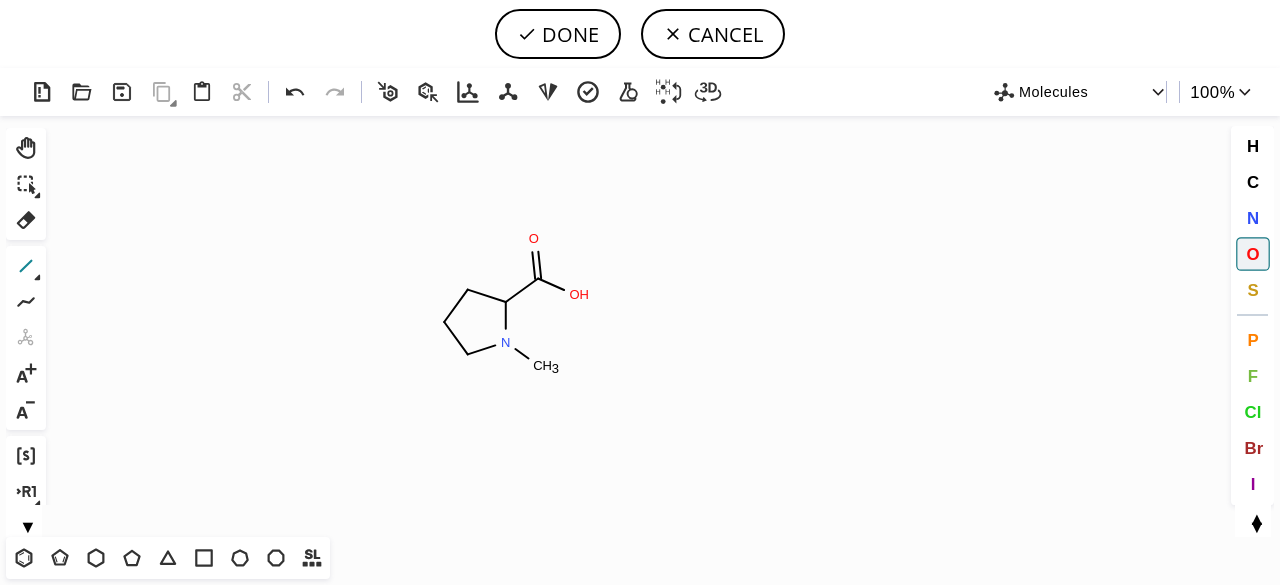 click 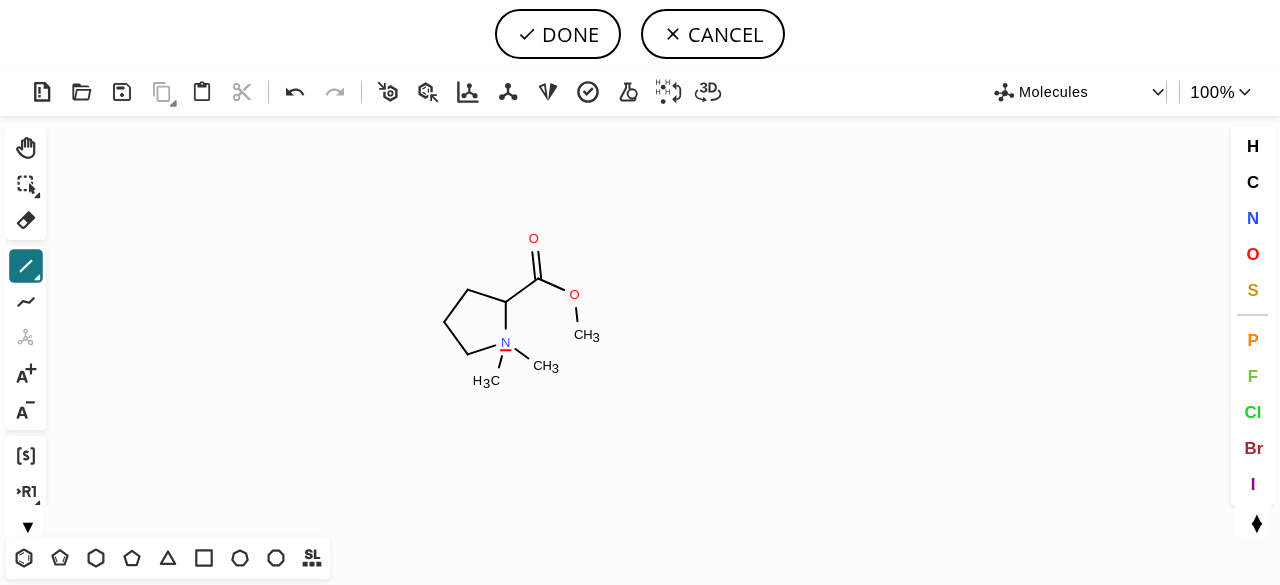 drag, startPoint x: 501, startPoint y: 353, endPoint x: 496, endPoint y: 389, distance: 36.345562 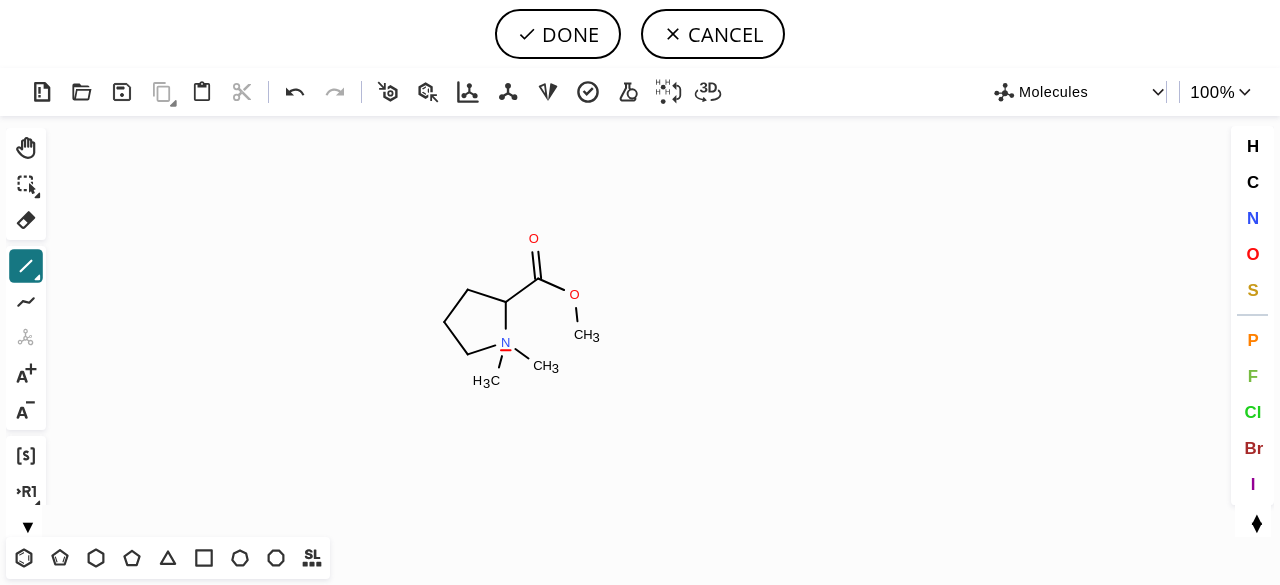 drag, startPoint x: 34, startPoint y: 371, endPoint x: 450, endPoint y: 360, distance: 416.14542 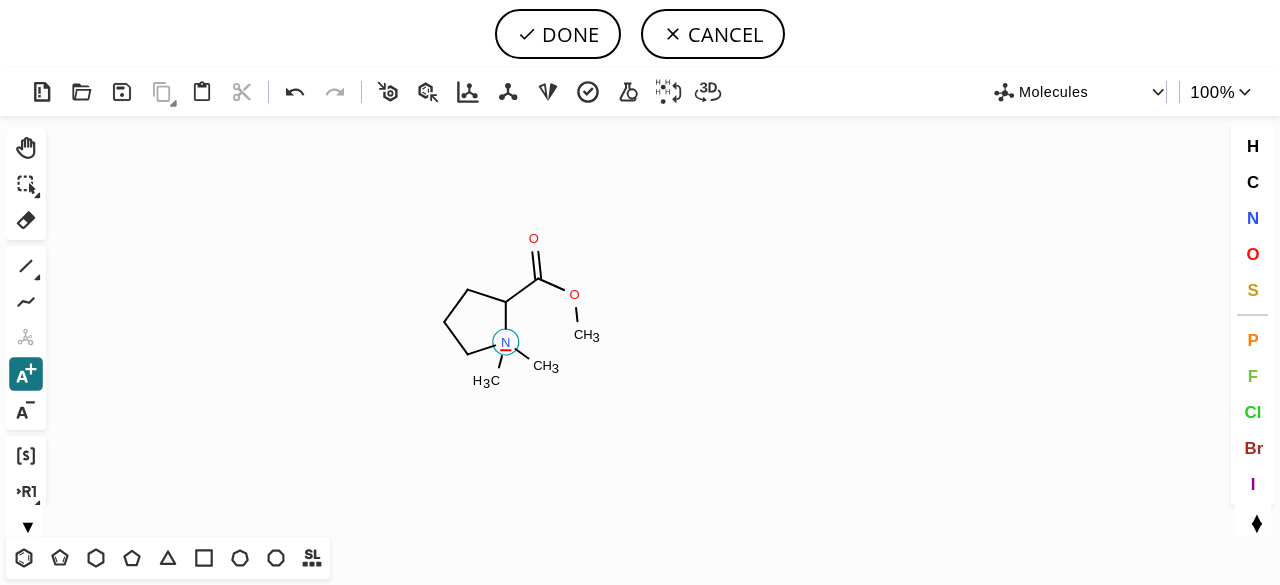 click 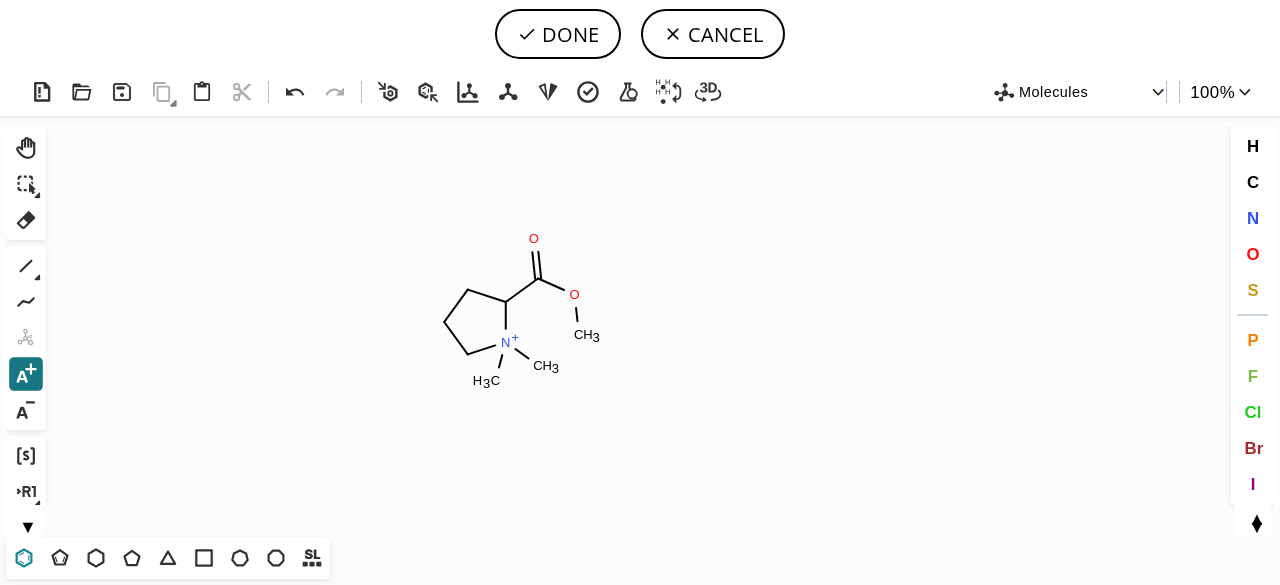 click 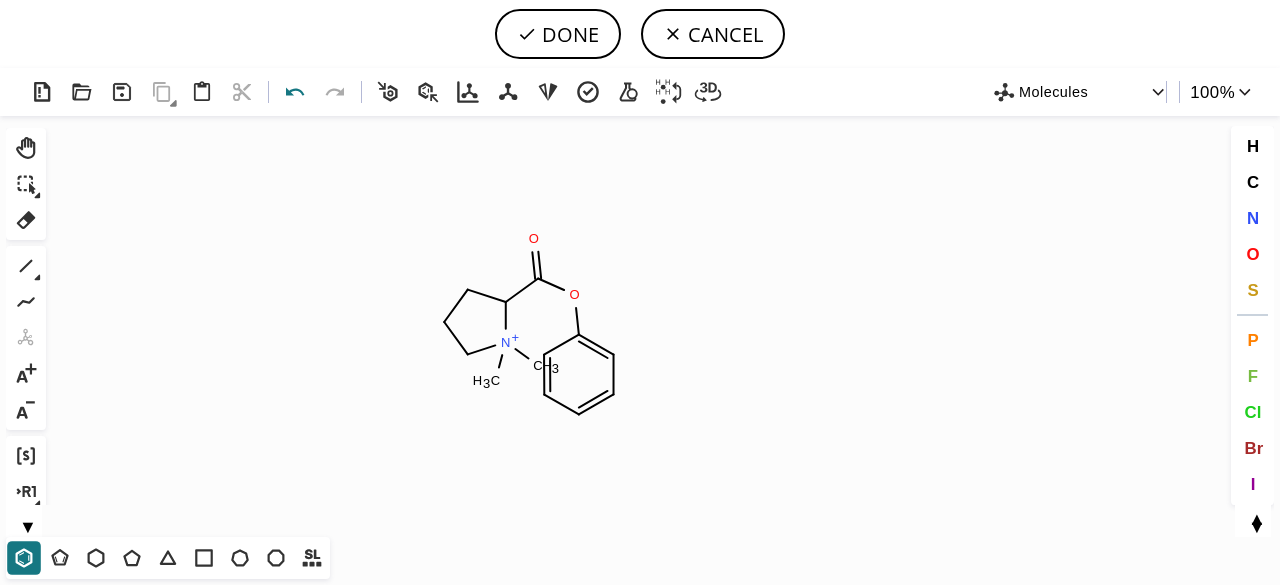click 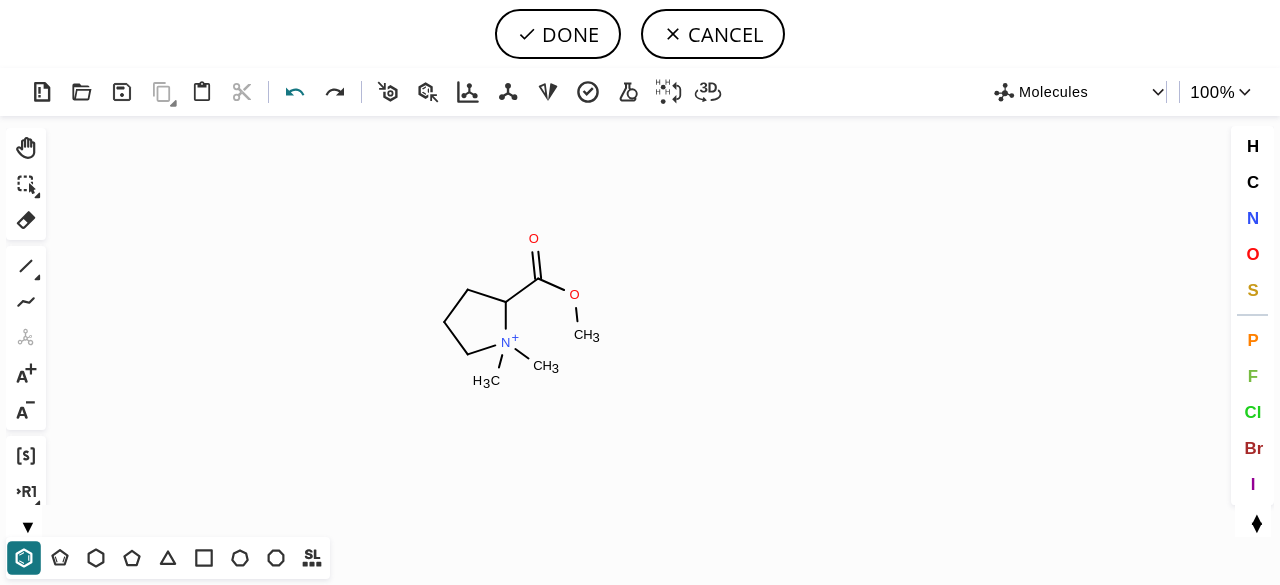 click 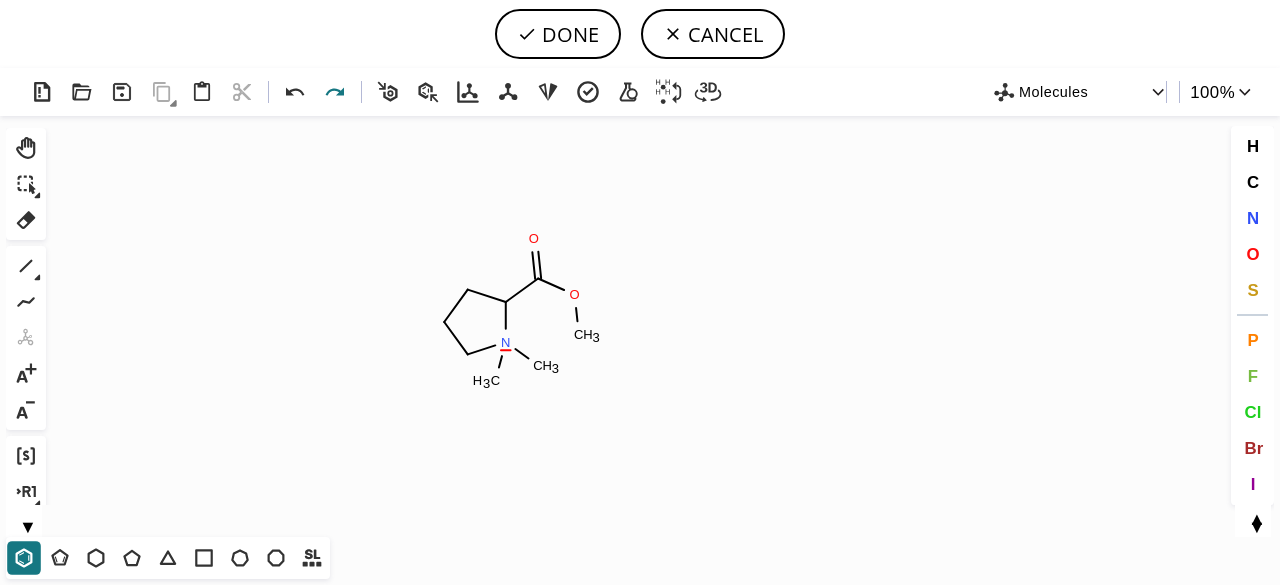 click 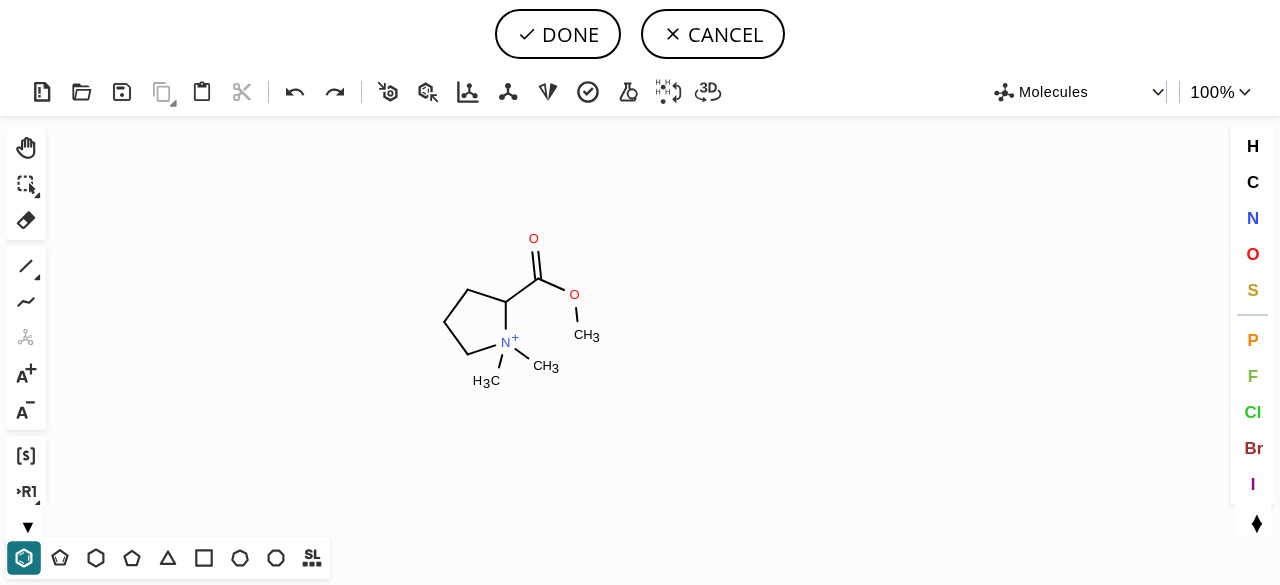 drag, startPoint x: 24, startPoint y: 215, endPoint x: 296, endPoint y: 279, distance: 279.42798 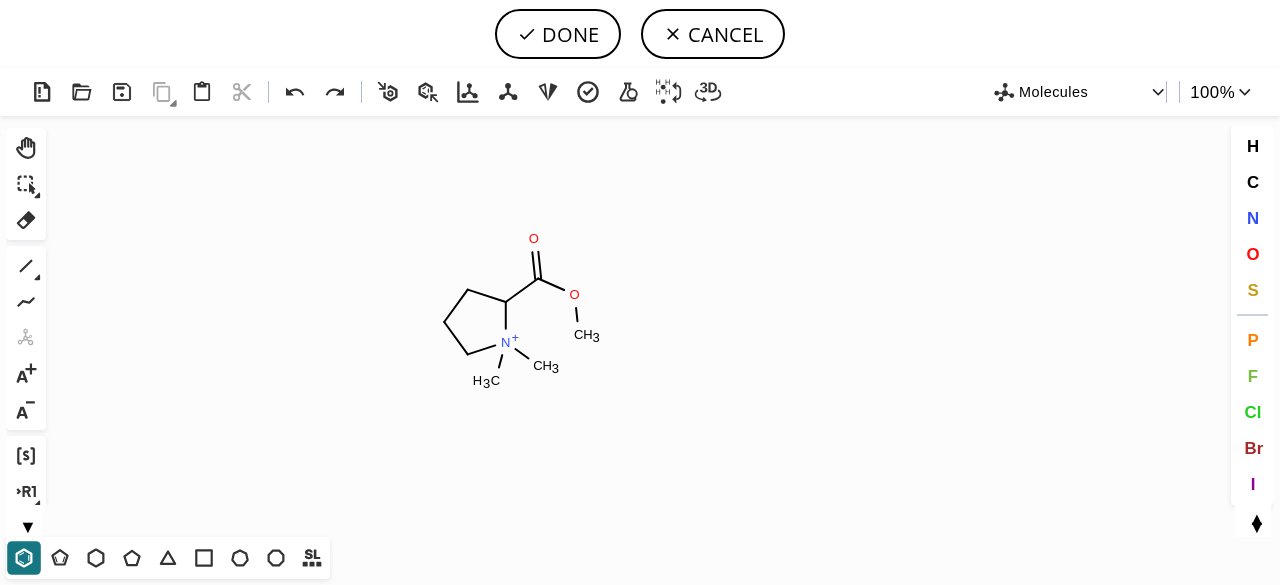 click 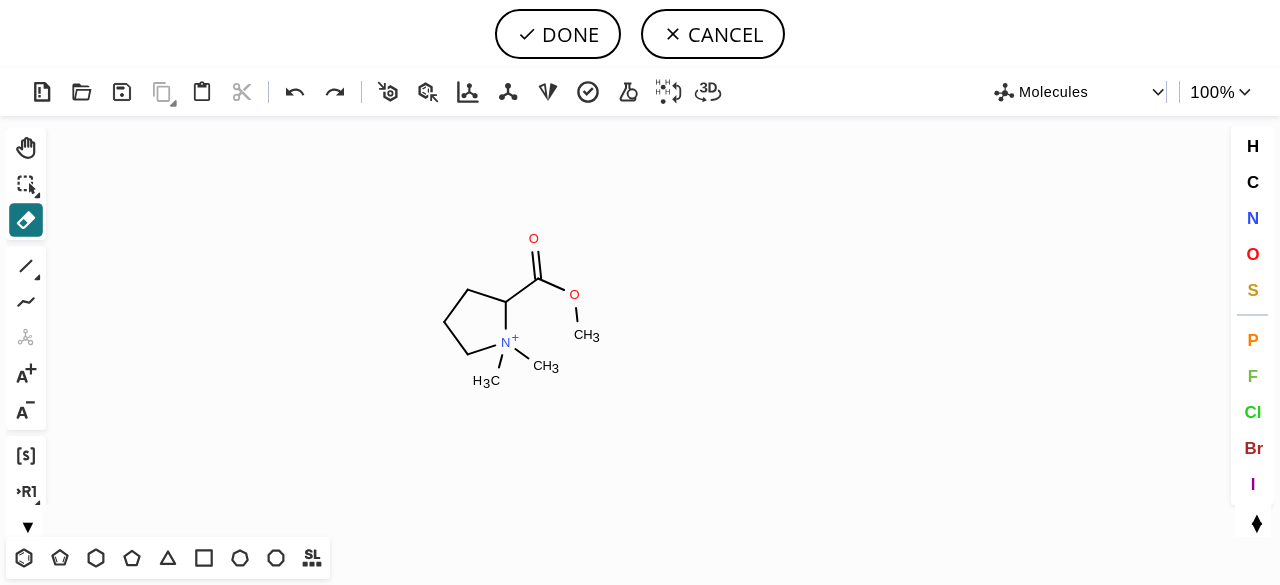 click on "Created with [PERSON_NAME] 2.3.0 N + C H 3 O O C H 3 C H 3 O" 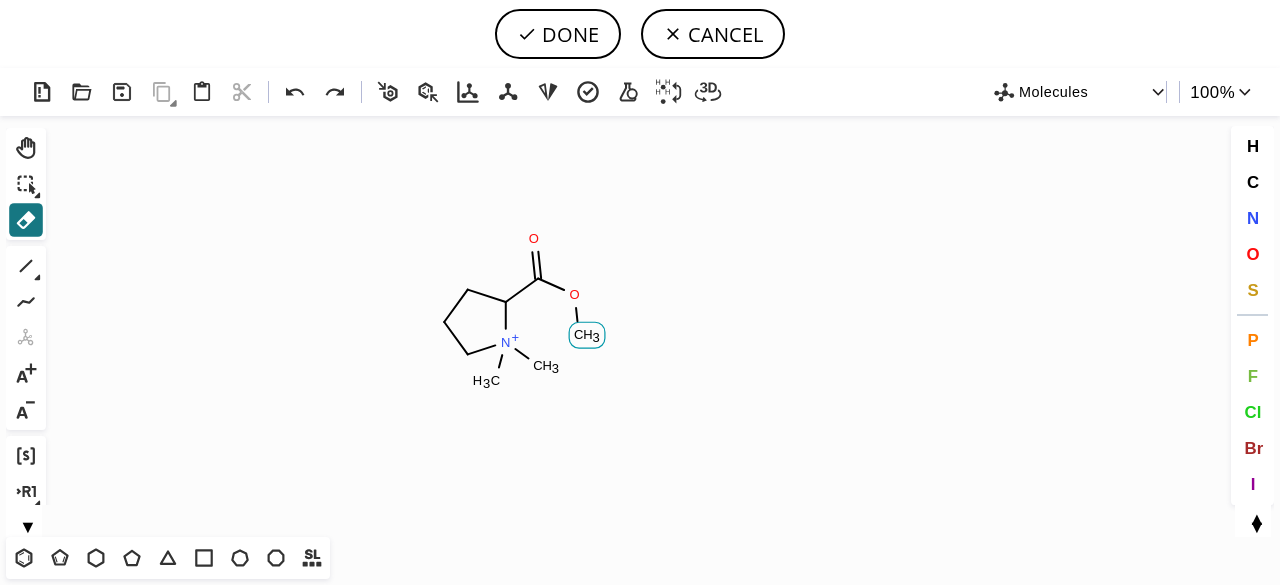 click on "C" 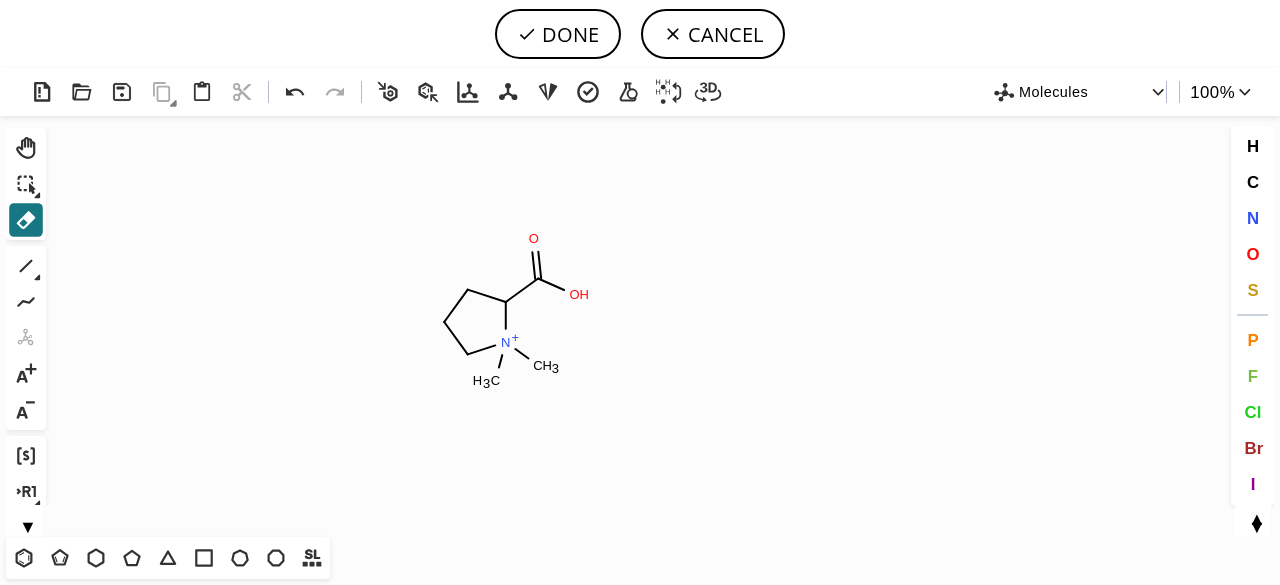 click on "1 Alt+E + -" at bounding box center (26, 338) 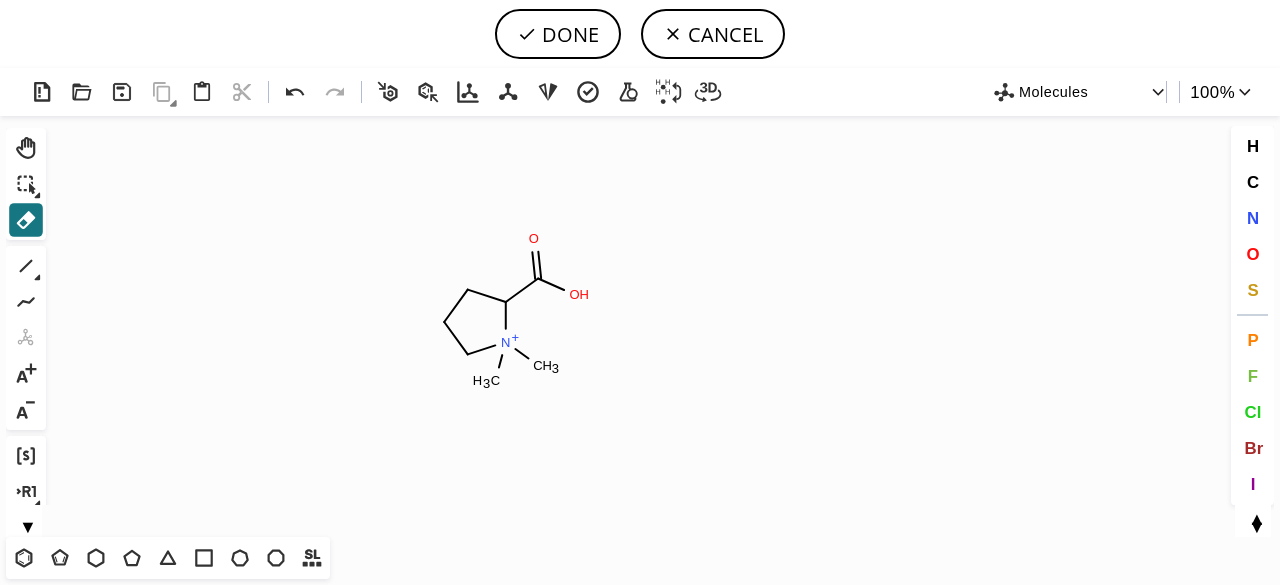 click on "Created with [PERSON_NAME] 2.3.0 O H N + C H 3 O C H 3 O" 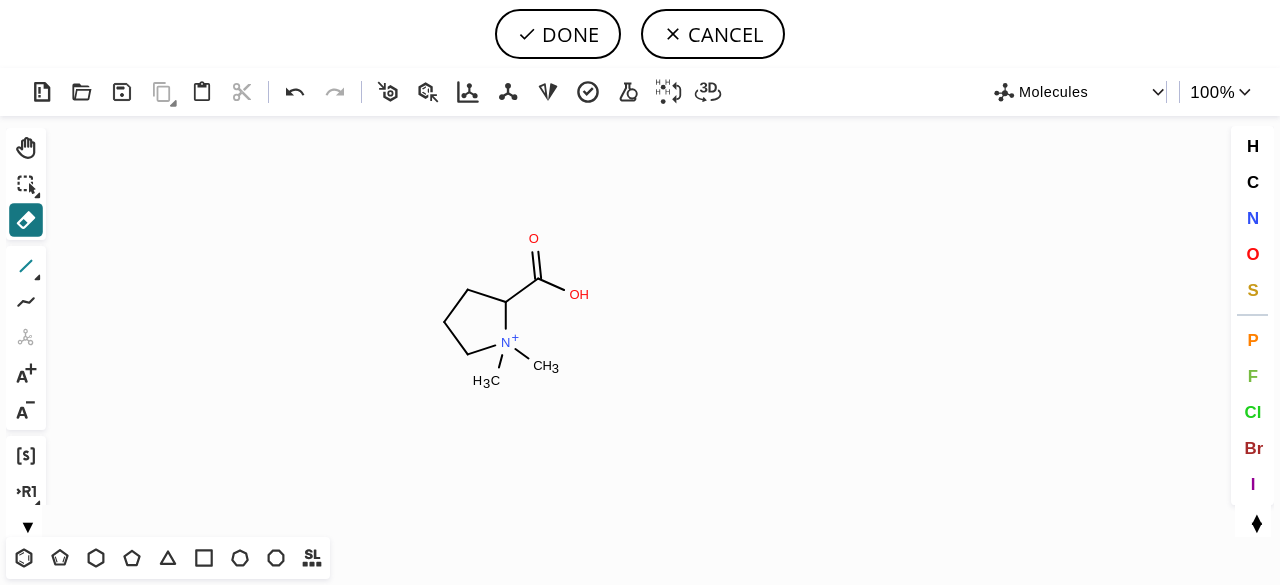 click 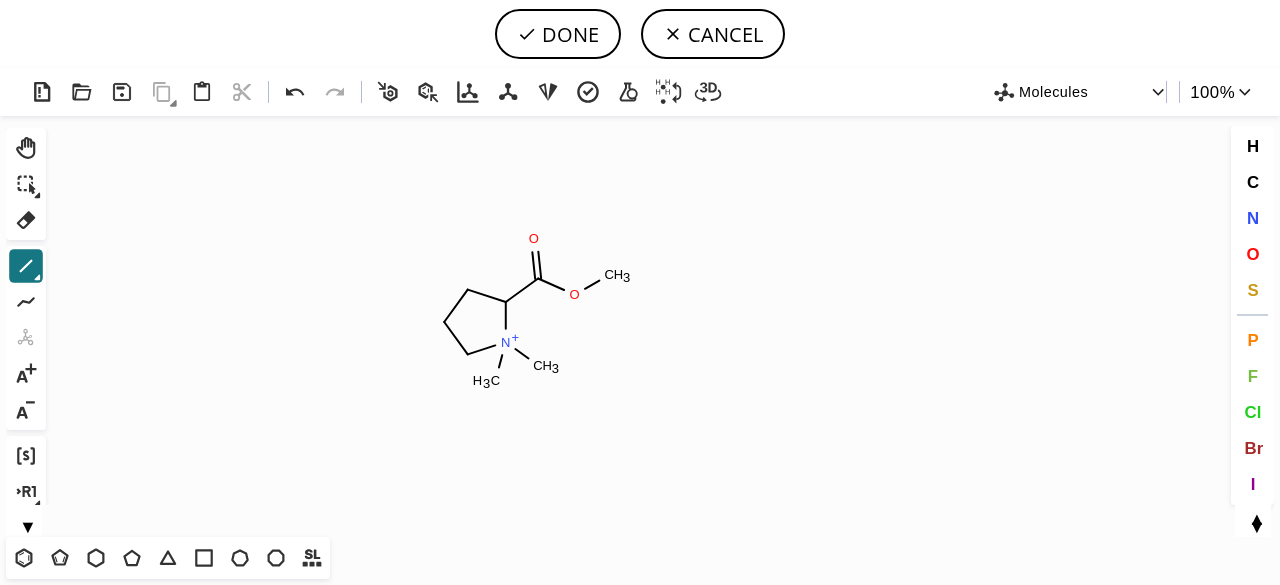 drag, startPoint x: 583, startPoint y: 298, endPoint x: 599, endPoint y: 283, distance: 21.931713 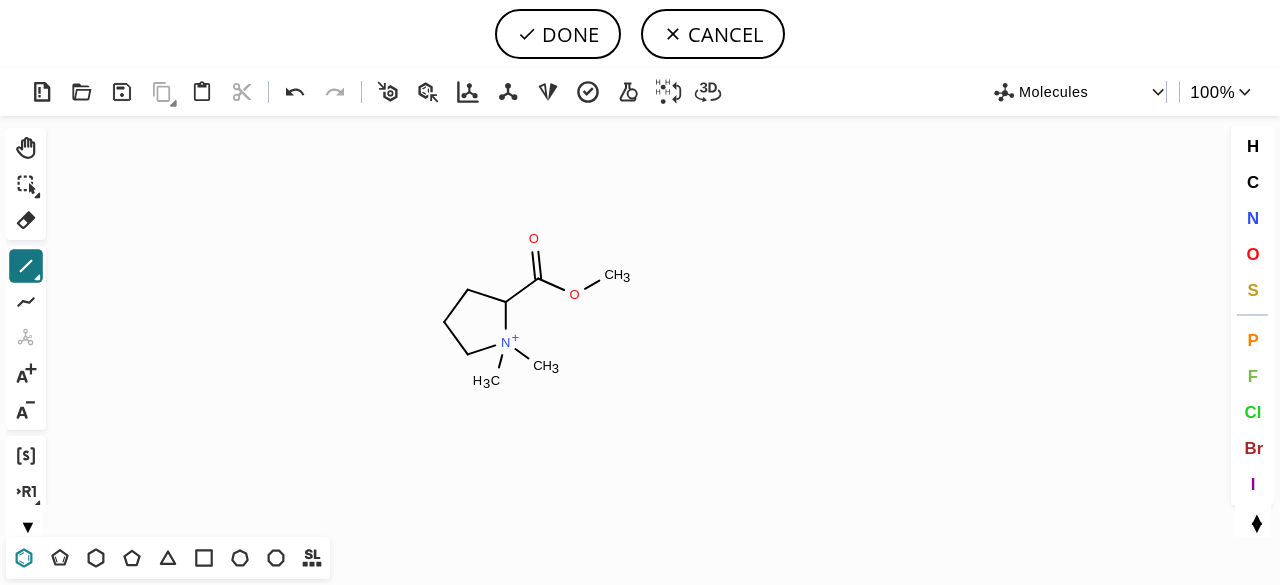 click 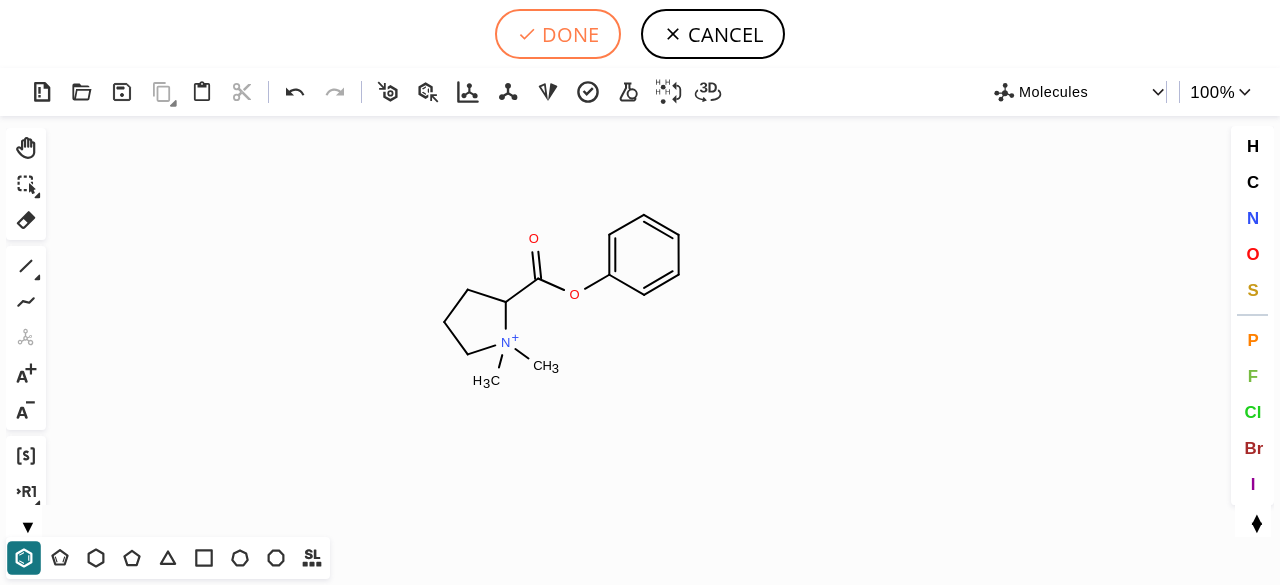 click on "DONE" at bounding box center (558, 34) 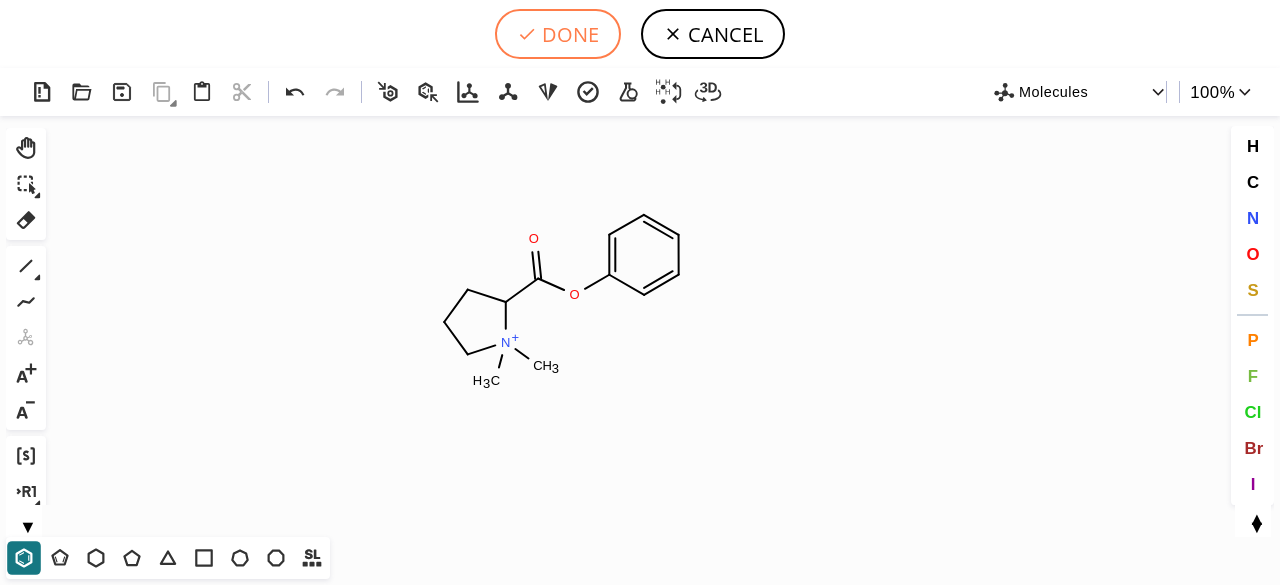 type on "C1CC(C(=O)OC2C=CC=CC=2)[N+](C)(C)C1" 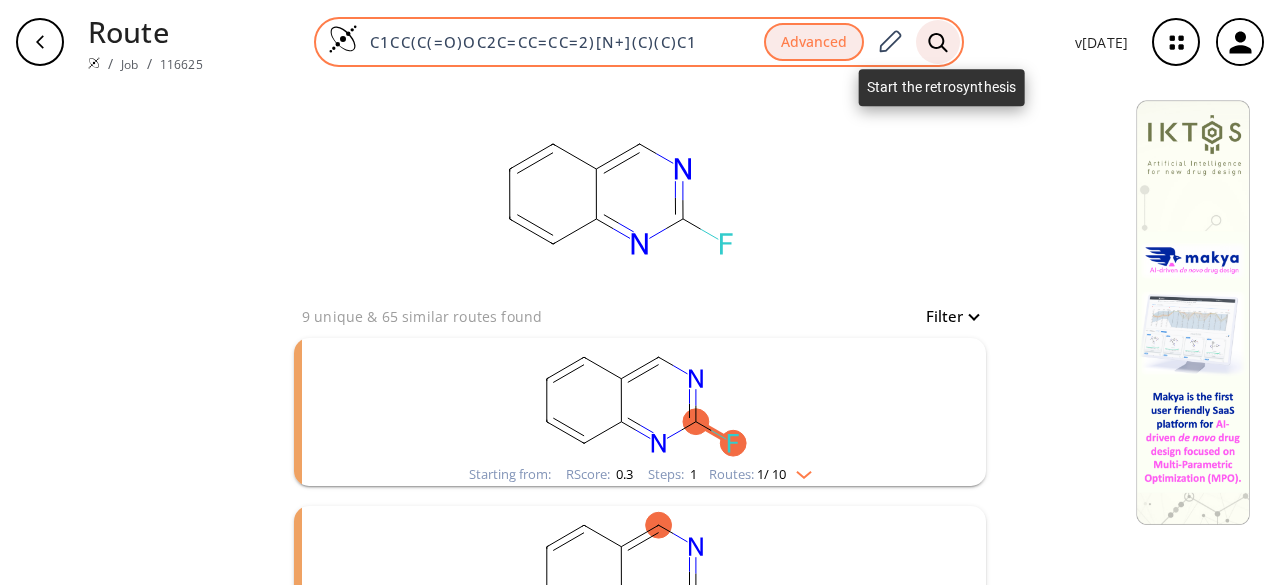 click 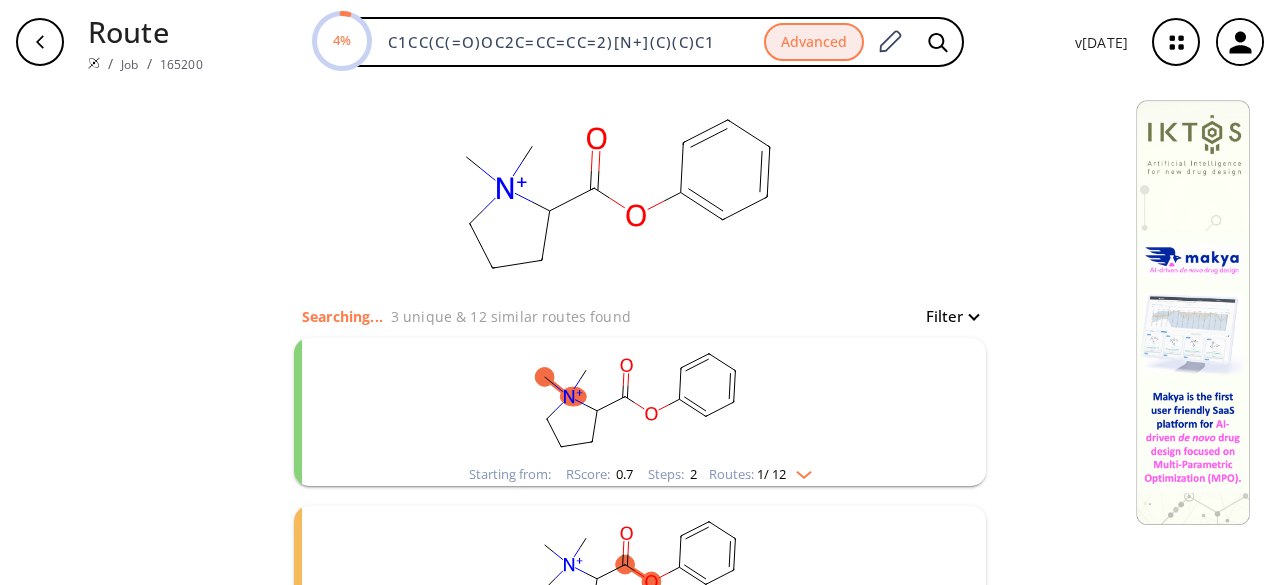 click 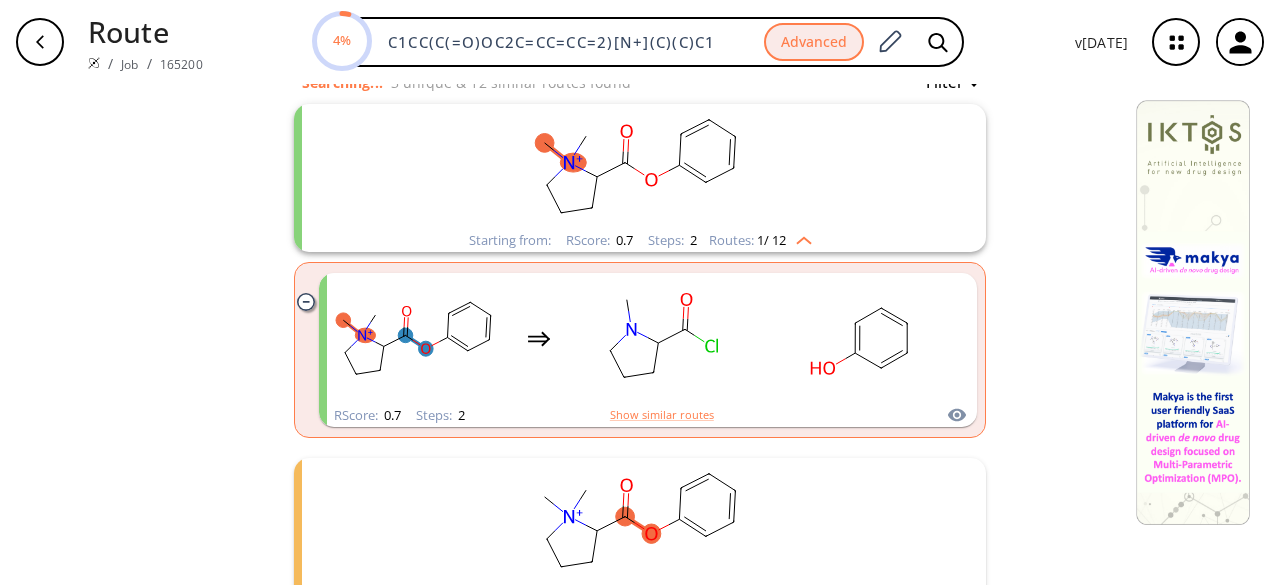 scroll, scrollTop: 300, scrollLeft: 0, axis: vertical 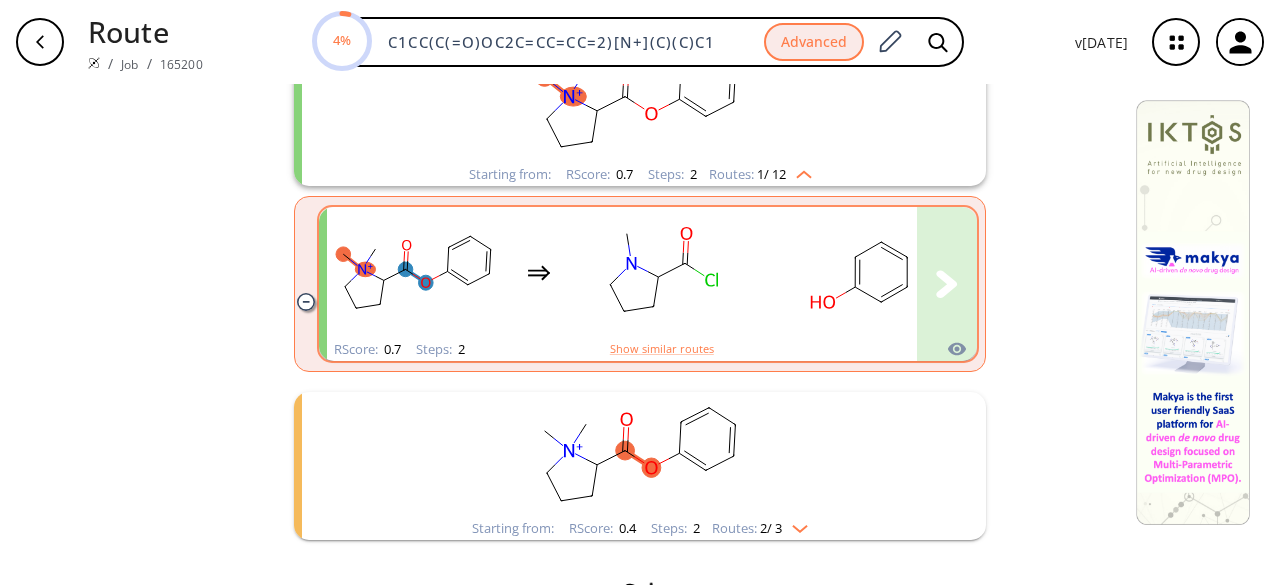 click 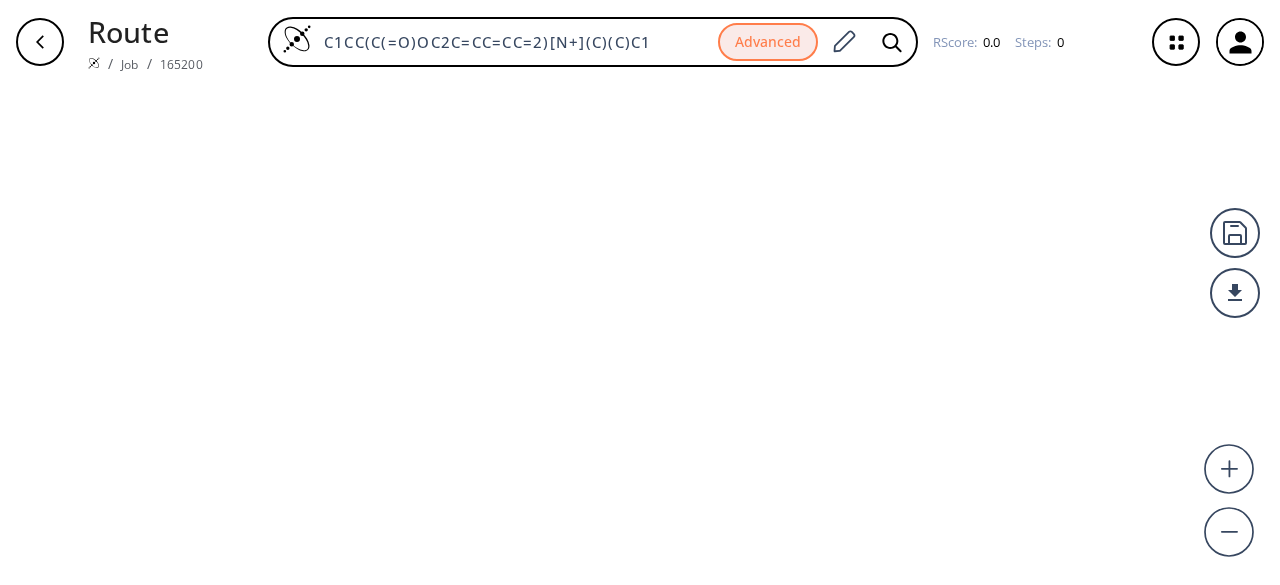 scroll, scrollTop: 0, scrollLeft: 0, axis: both 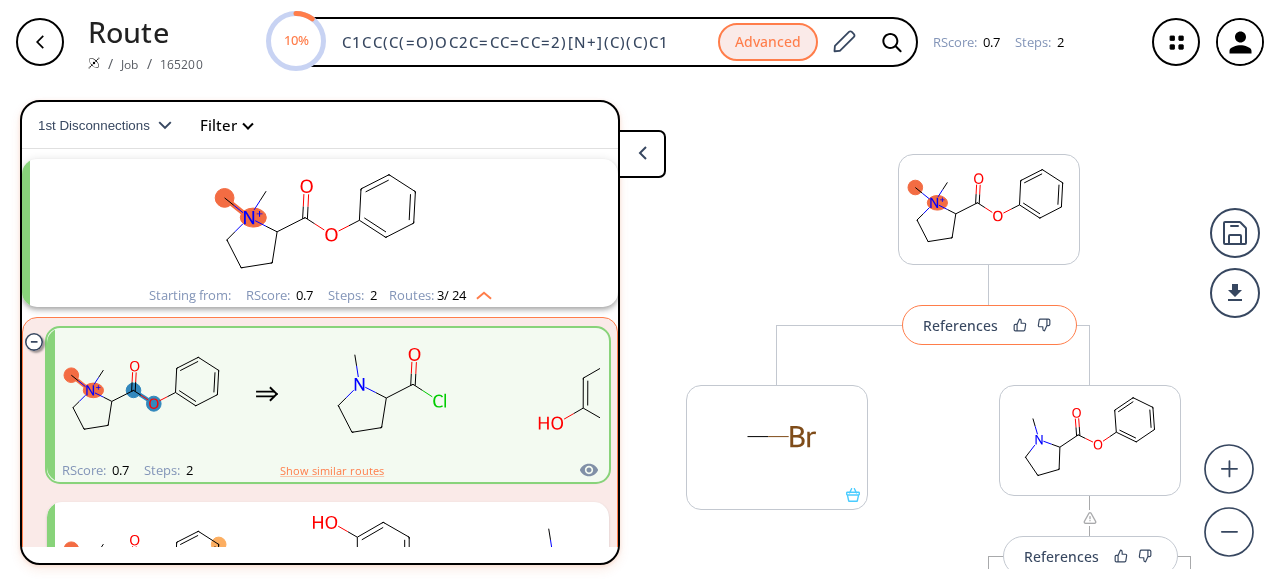 click on "References" at bounding box center (960, 325) 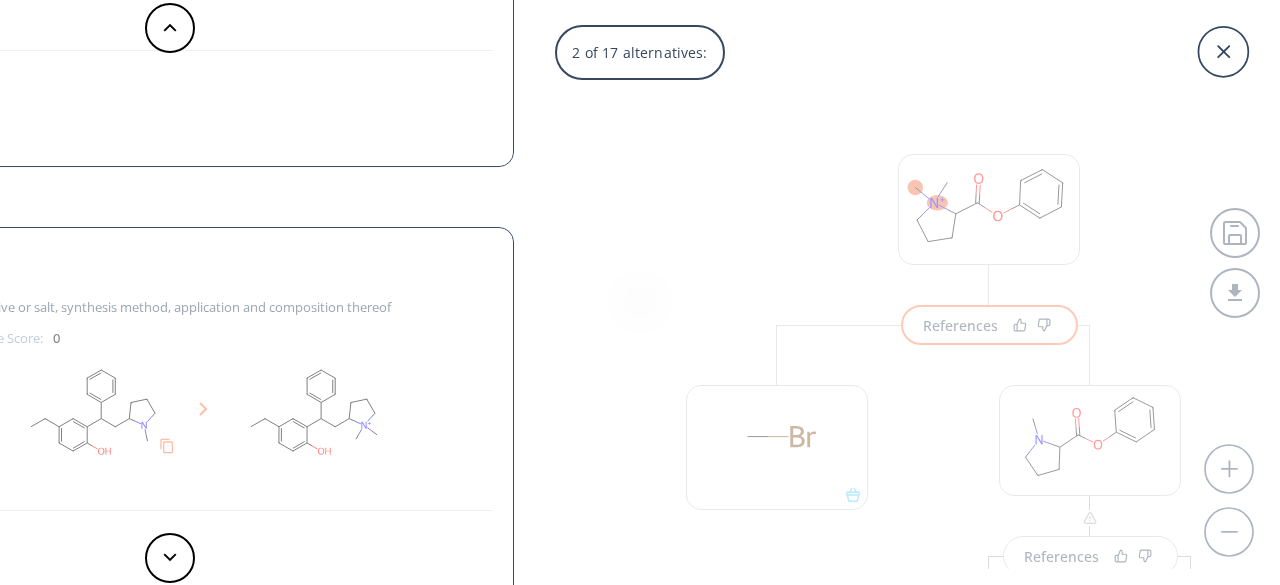 scroll, scrollTop: 4, scrollLeft: 0, axis: vertical 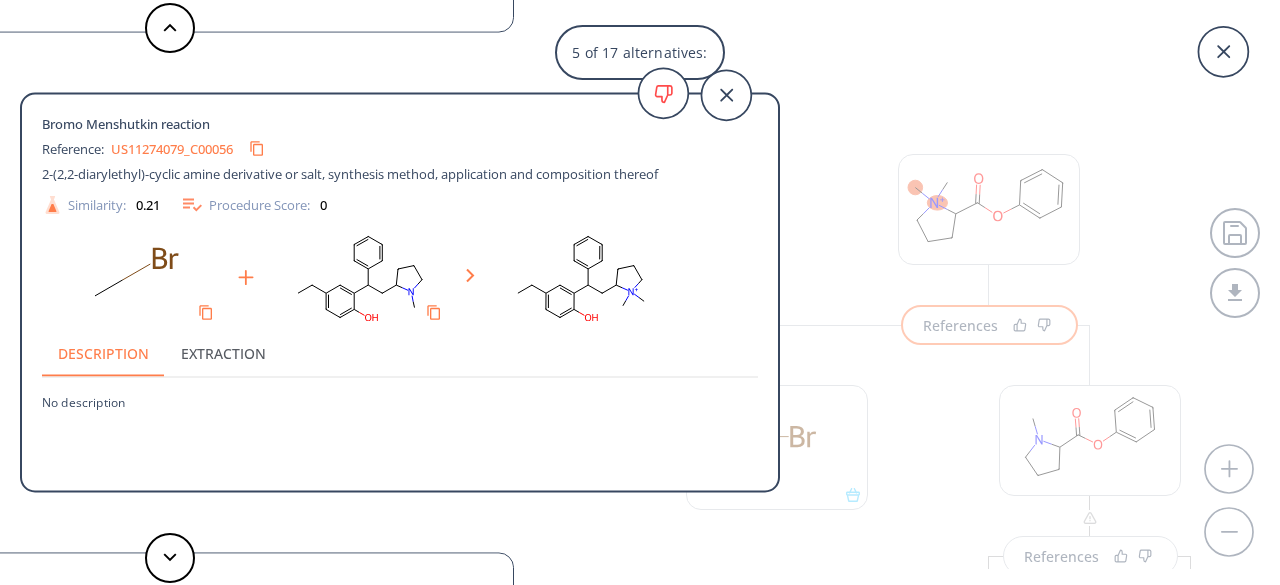 click 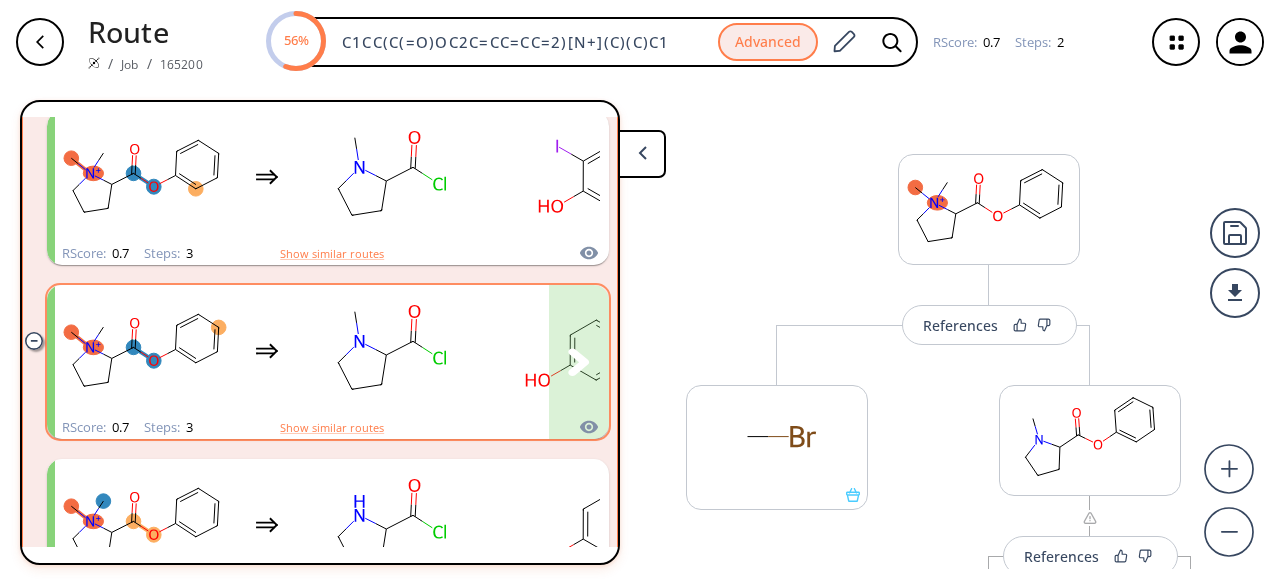 scroll, scrollTop: 445, scrollLeft: 0, axis: vertical 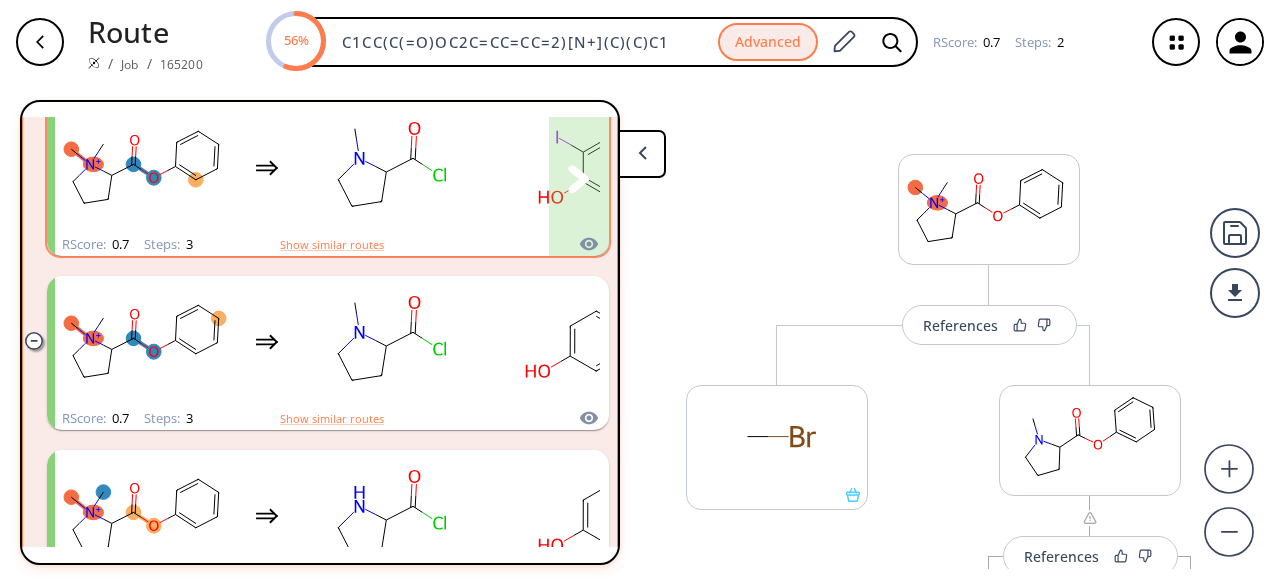 click 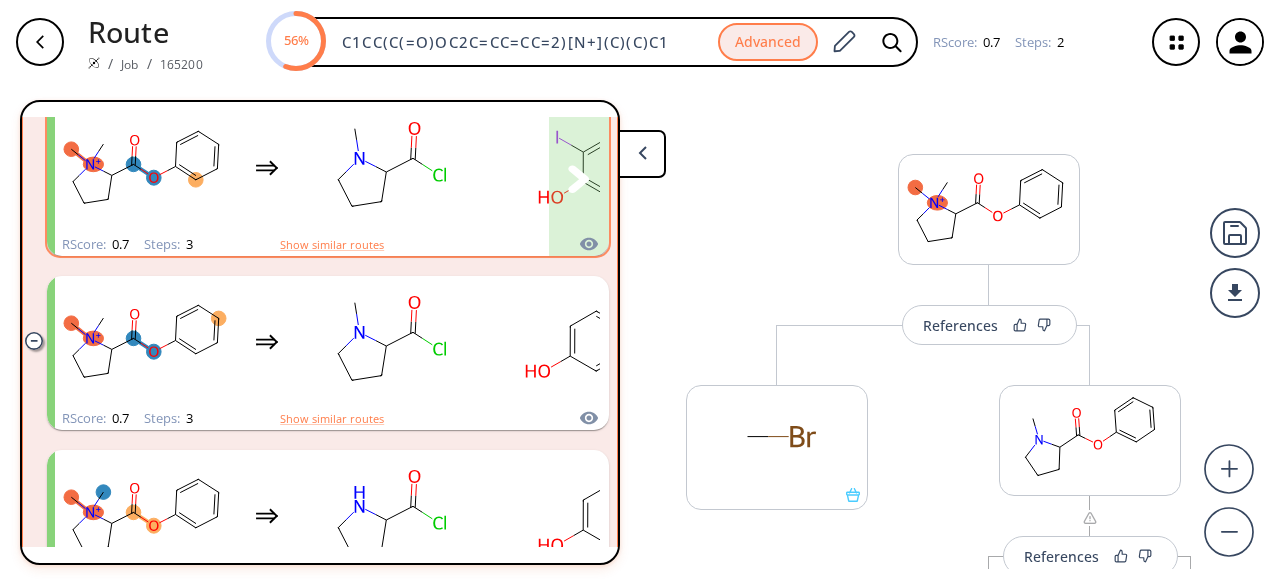 click 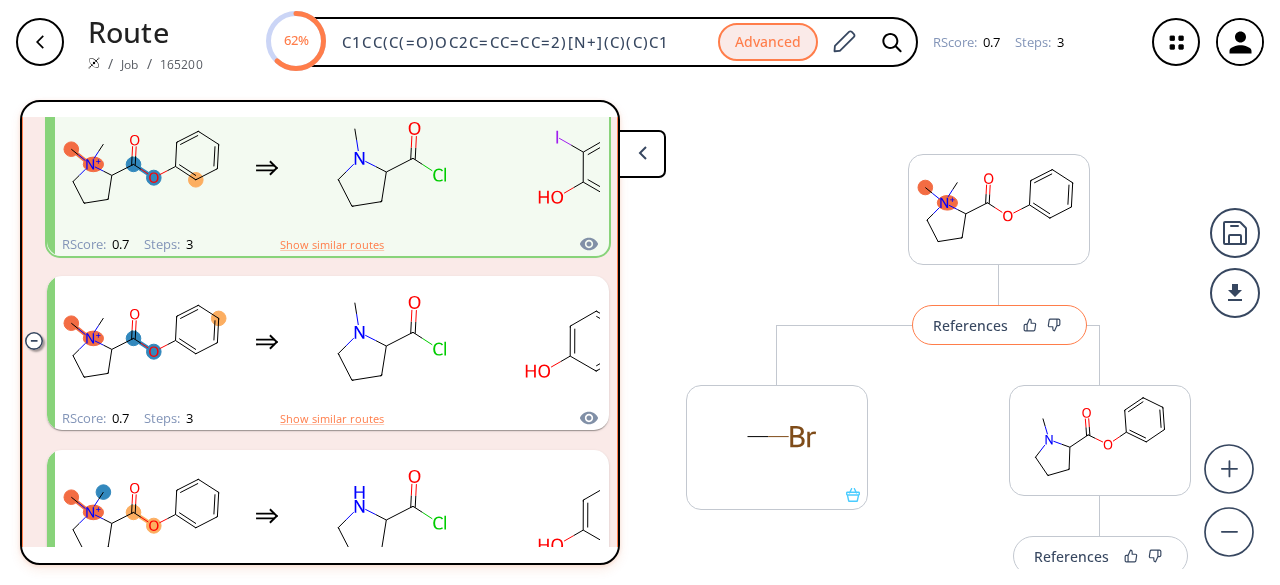 click on "References" at bounding box center [970, 325] 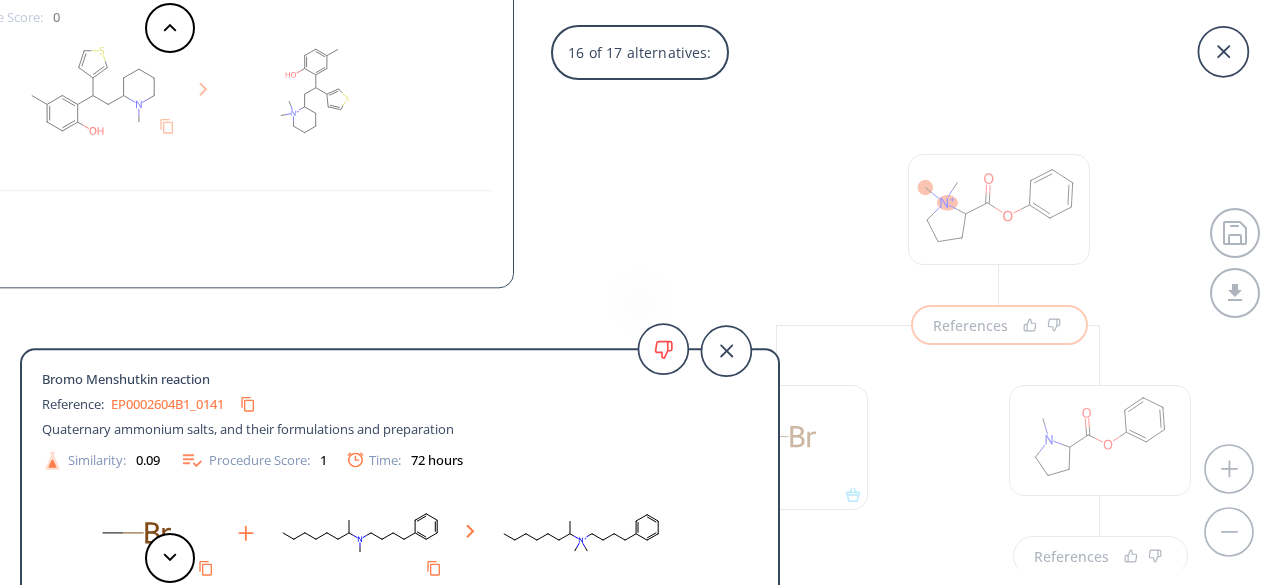 scroll, scrollTop: 88, scrollLeft: 0, axis: vertical 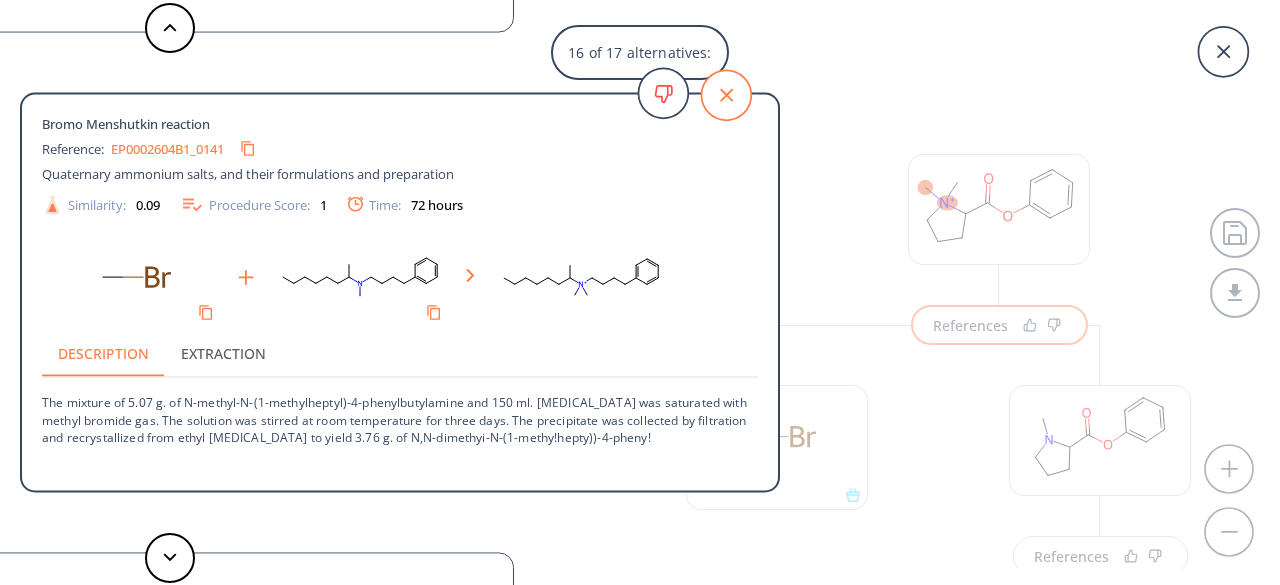 click 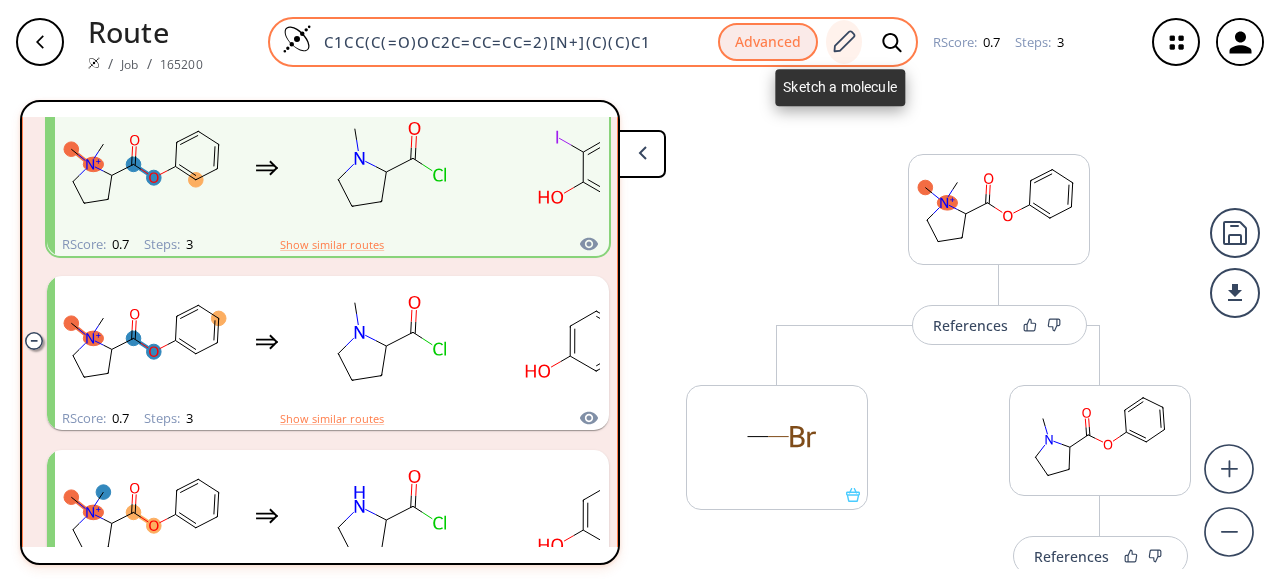click 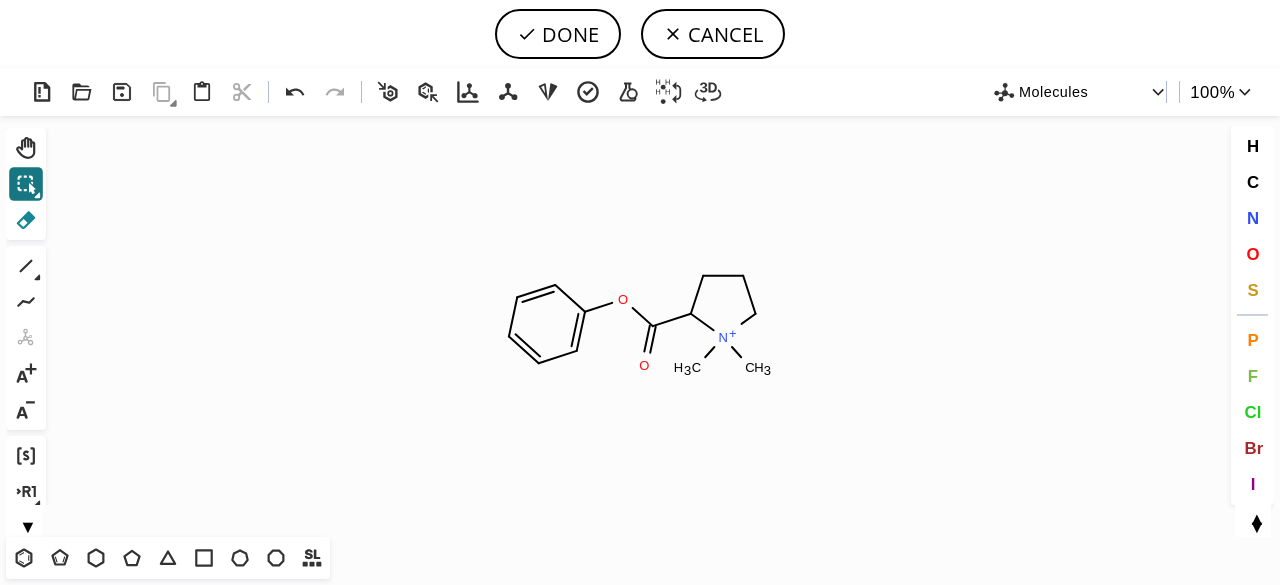 click 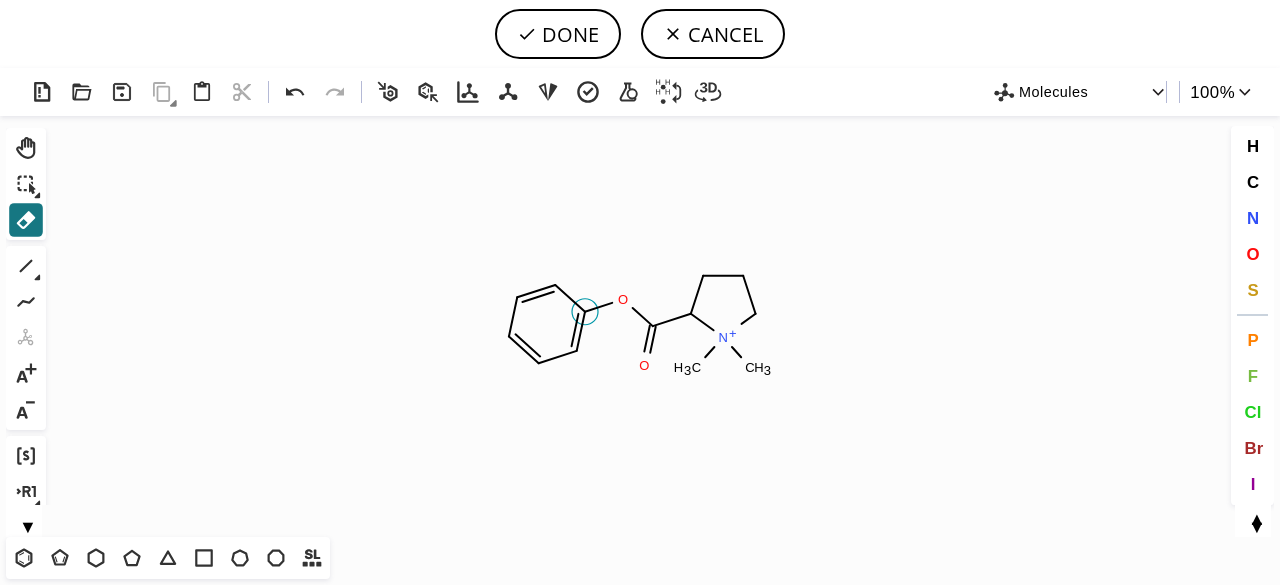click 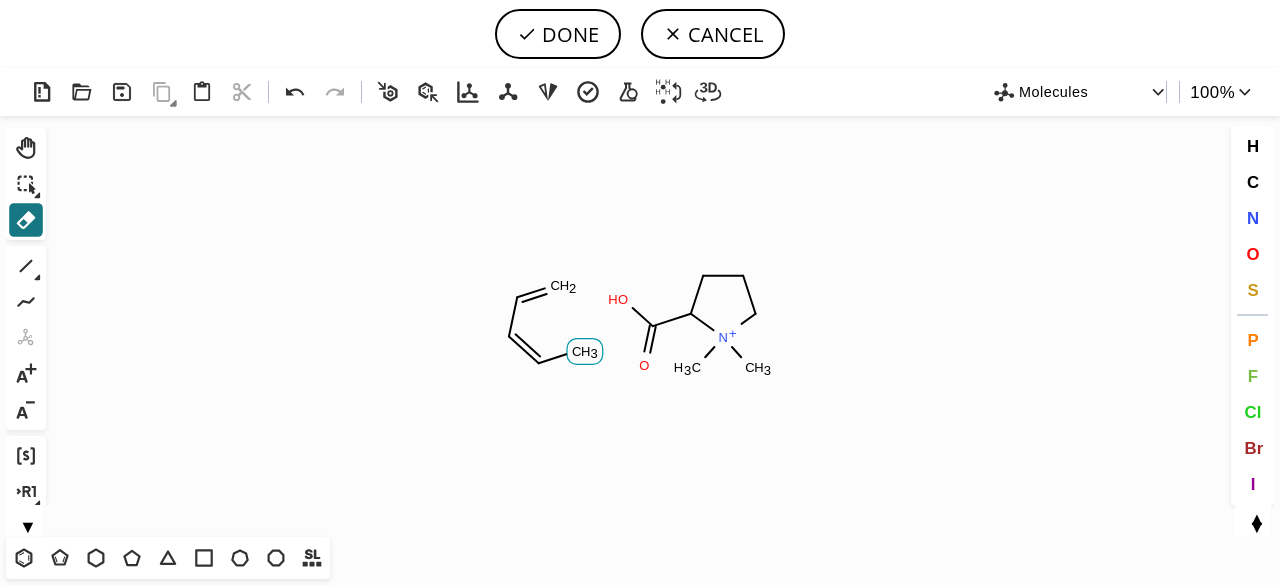 click 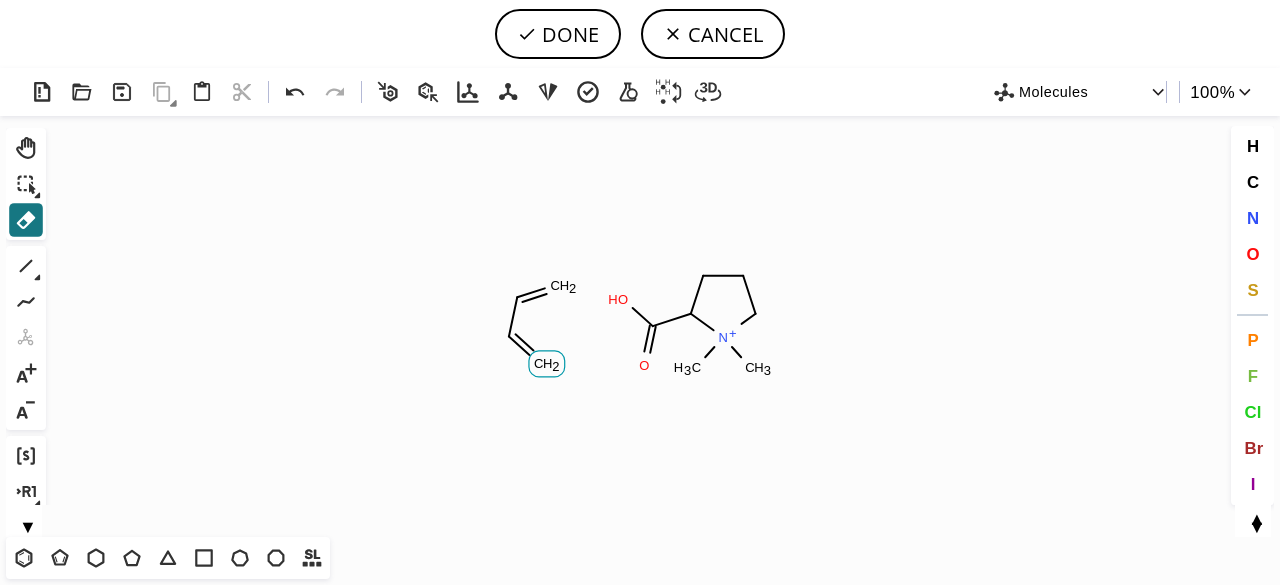 click on "H" 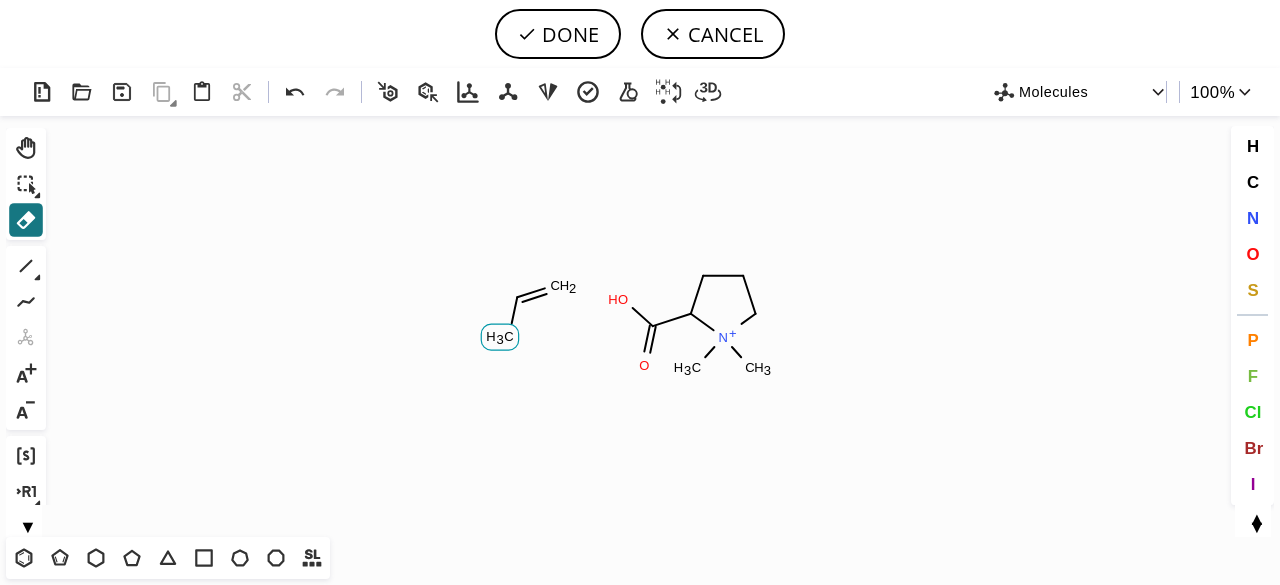 click 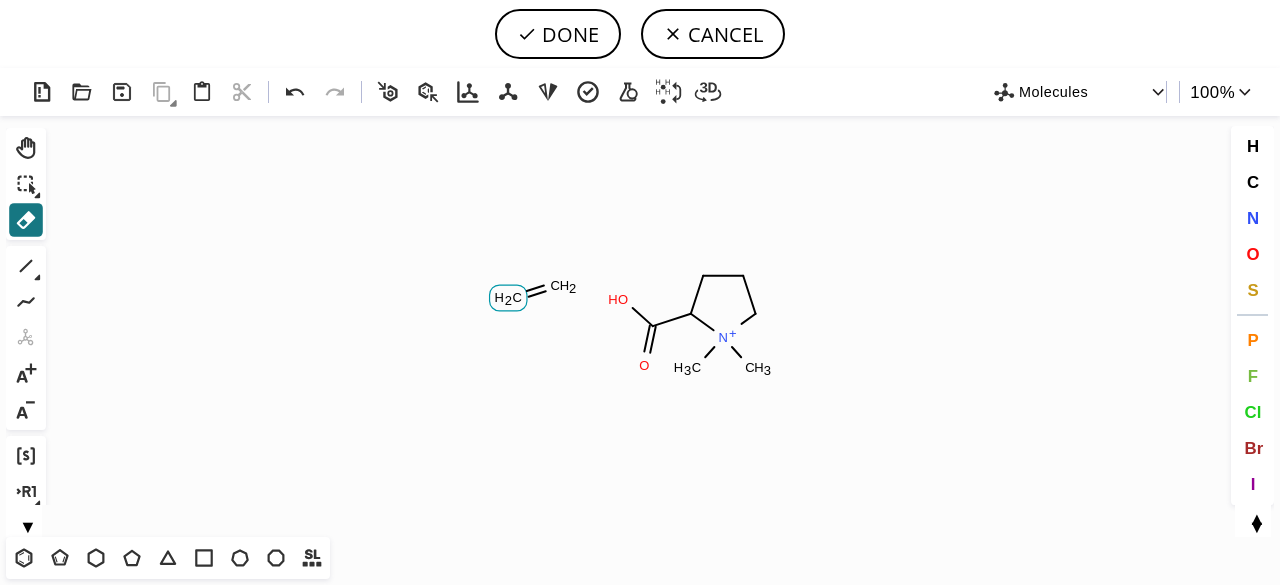 click 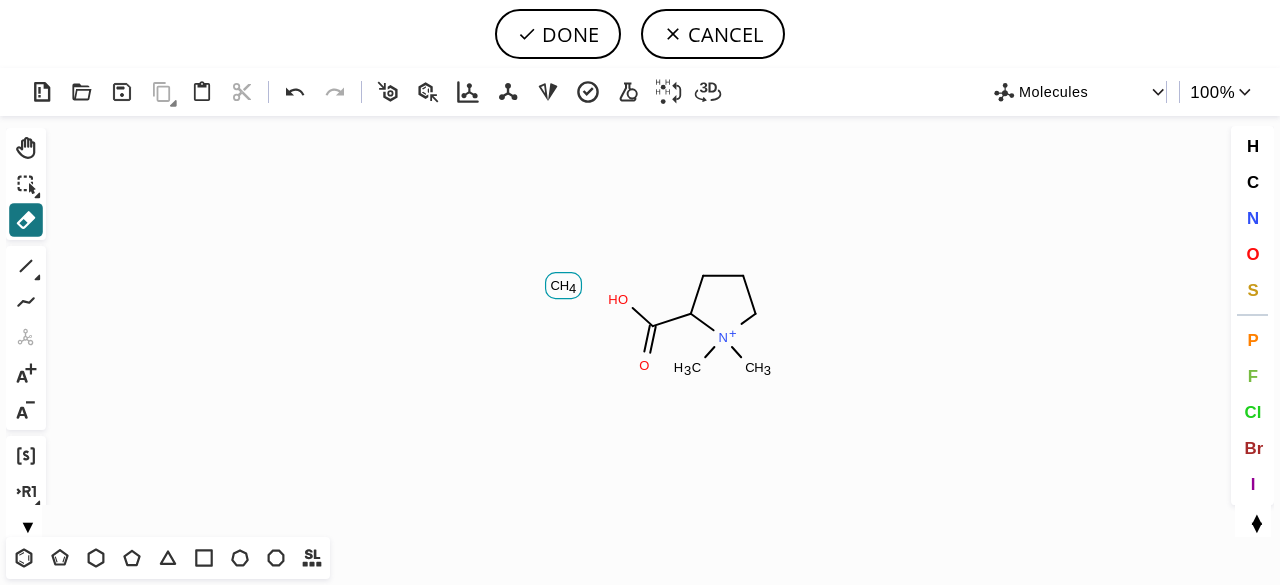click on "Created with [PERSON_NAME] 2.3.0 O H O N + C H 3 C H 3 C H 4" 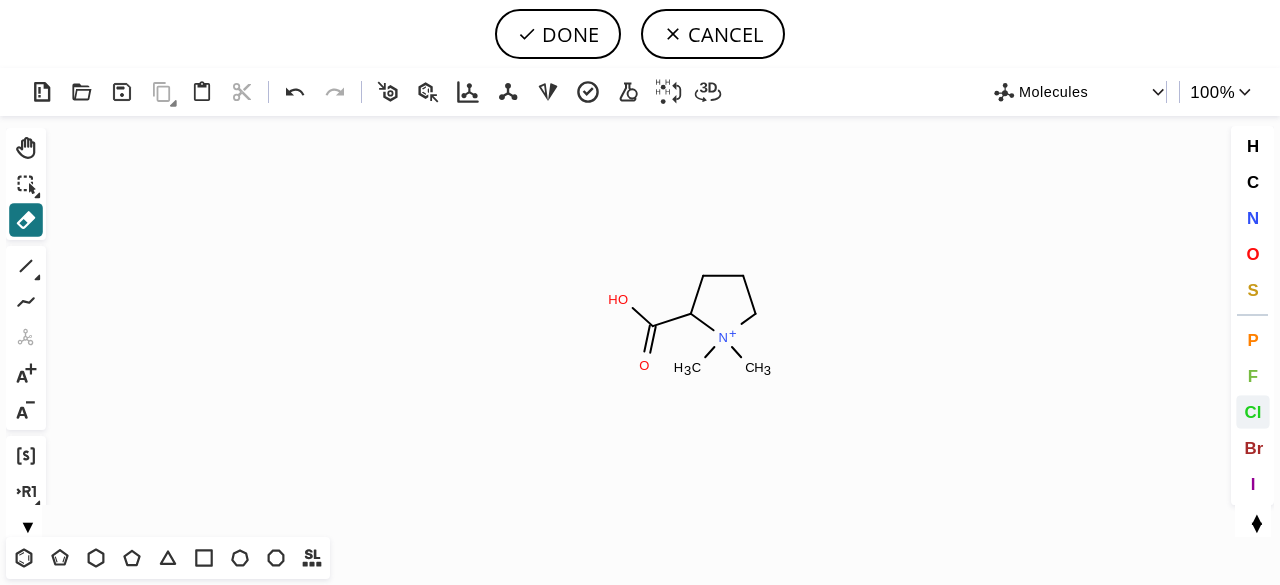 click on "Cl" at bounding box center (1253, 412) 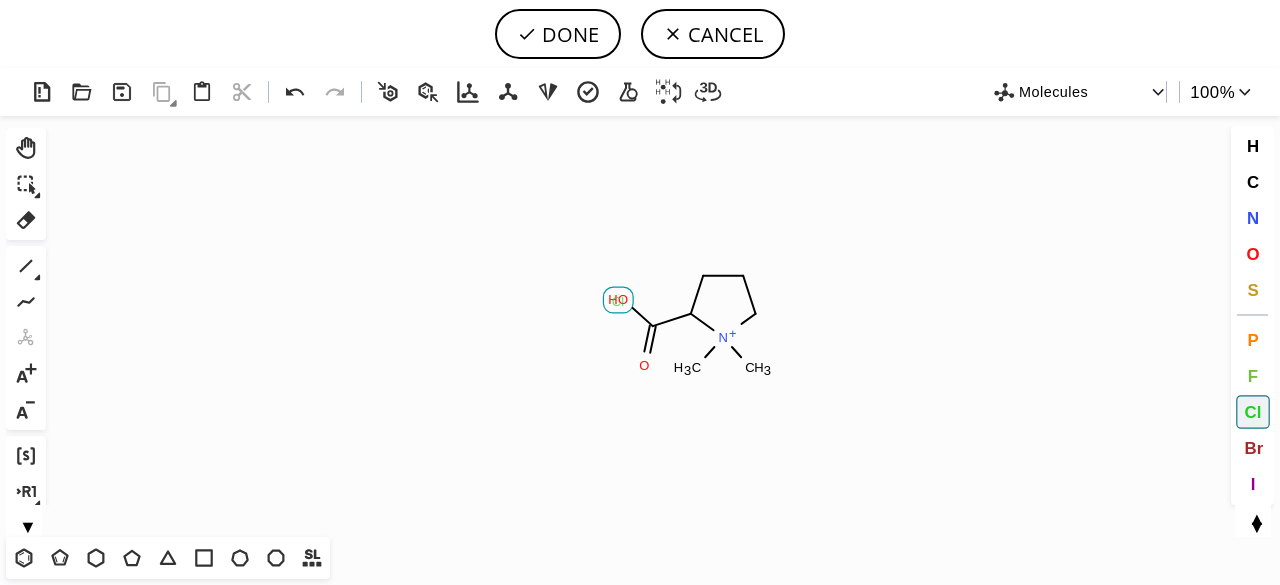 click on "Cl" 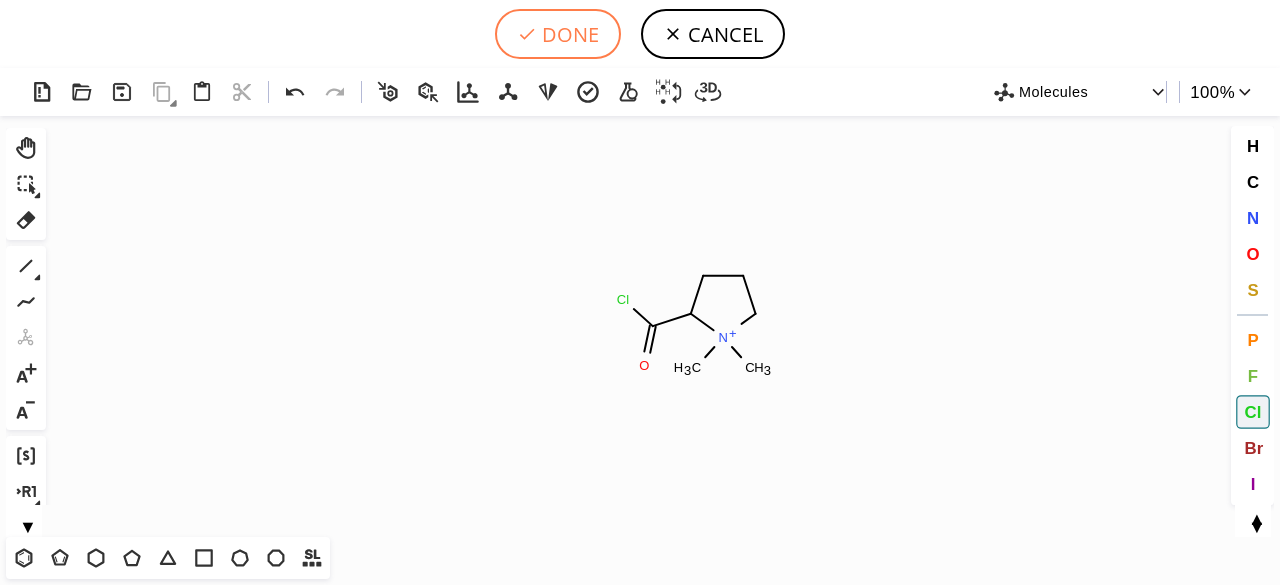 click on "DONE" at bounding box center (558, 34) 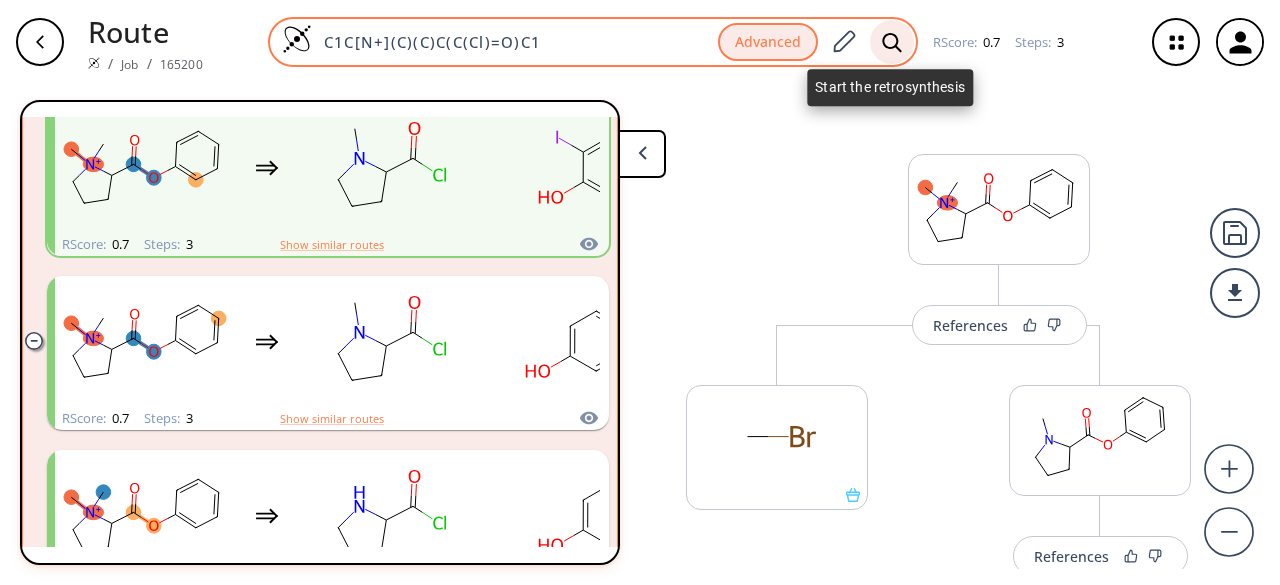 click 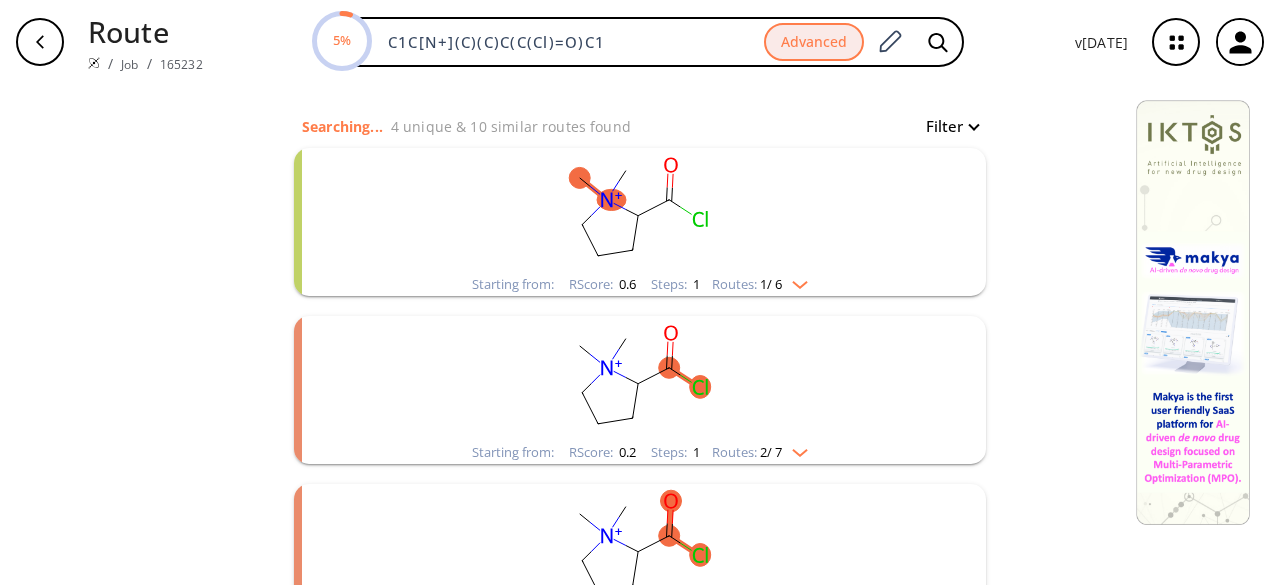 scroll, scrollTop: 200, scrollLeft: 0, axis: vertical 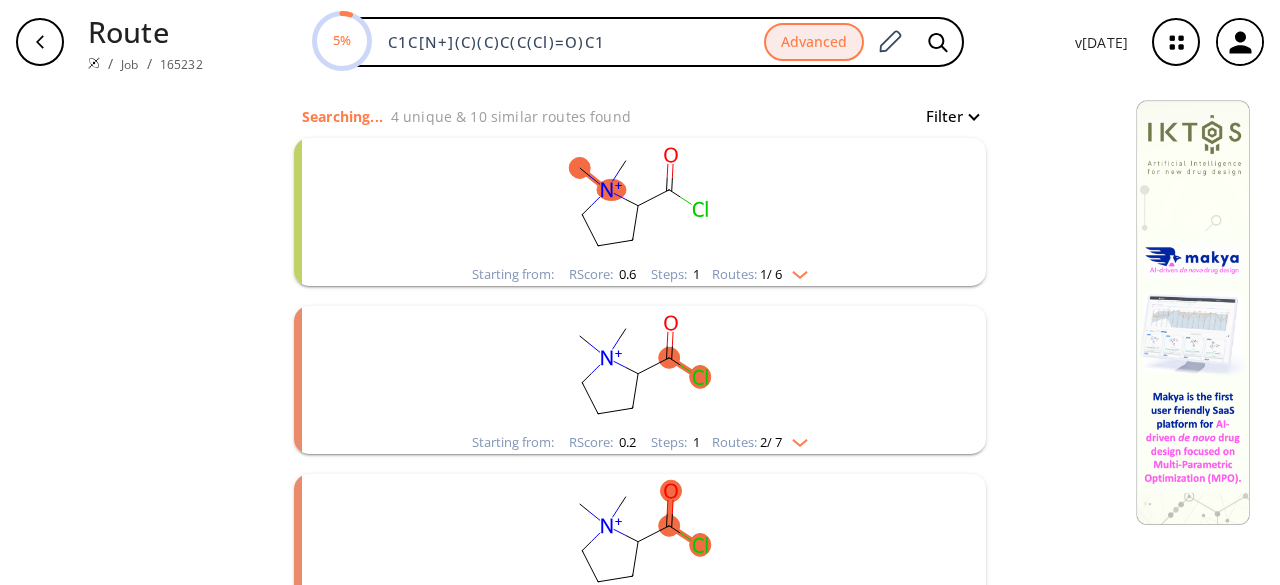 click 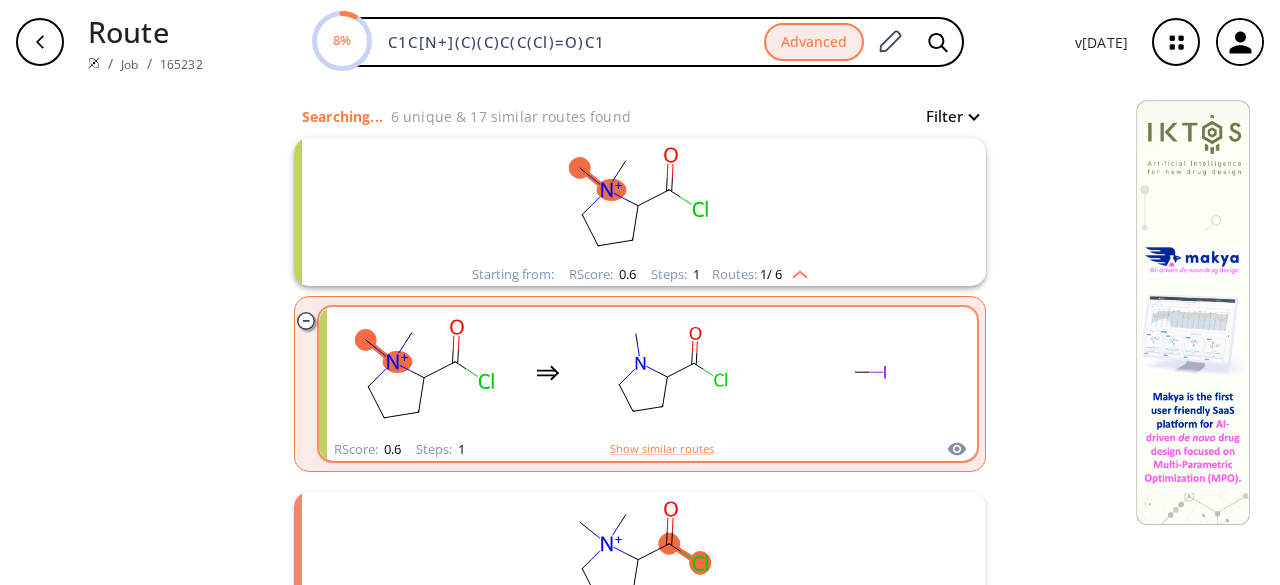 click 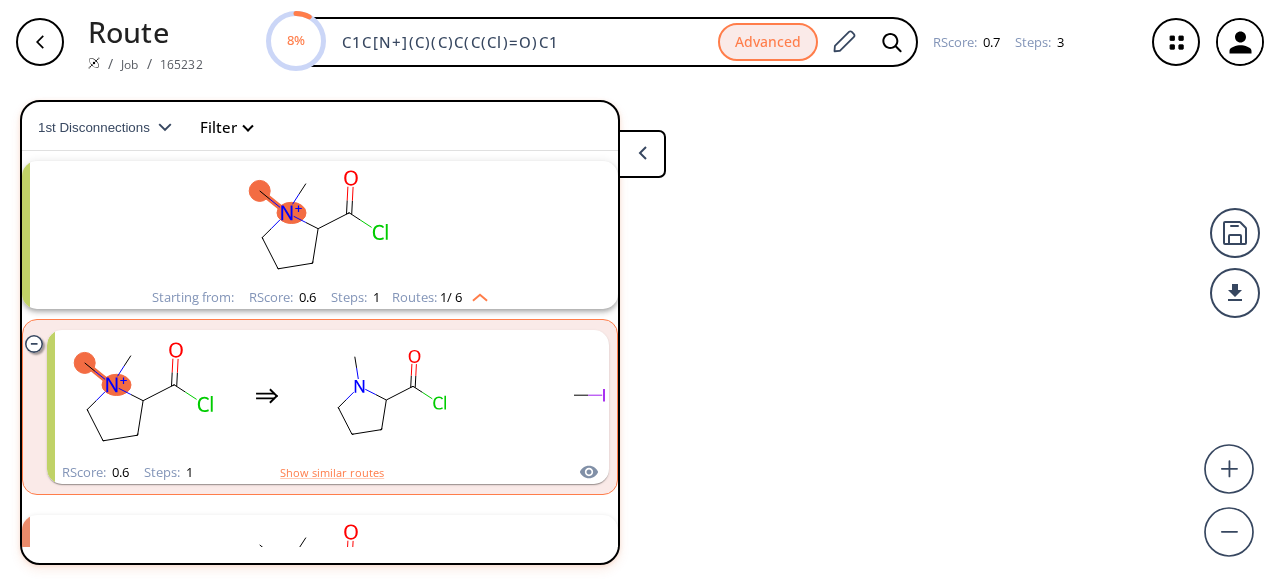 scroll, scrollTop: 45, scrollLeft: 0, axis: vertical 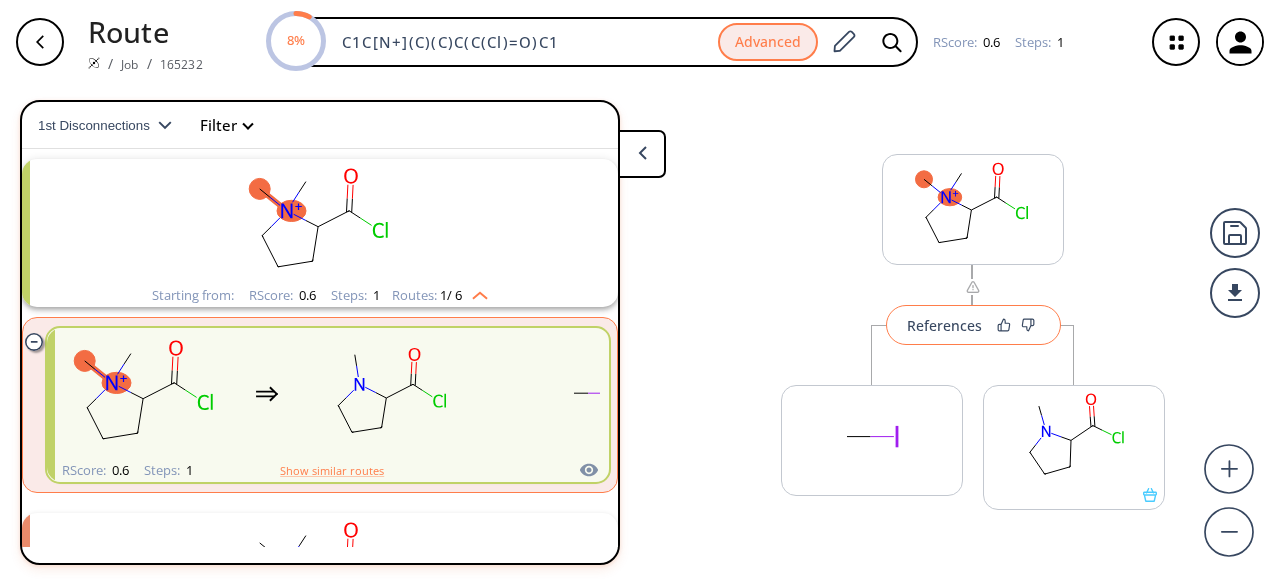 click on "References" at bounding box center [973, 325] 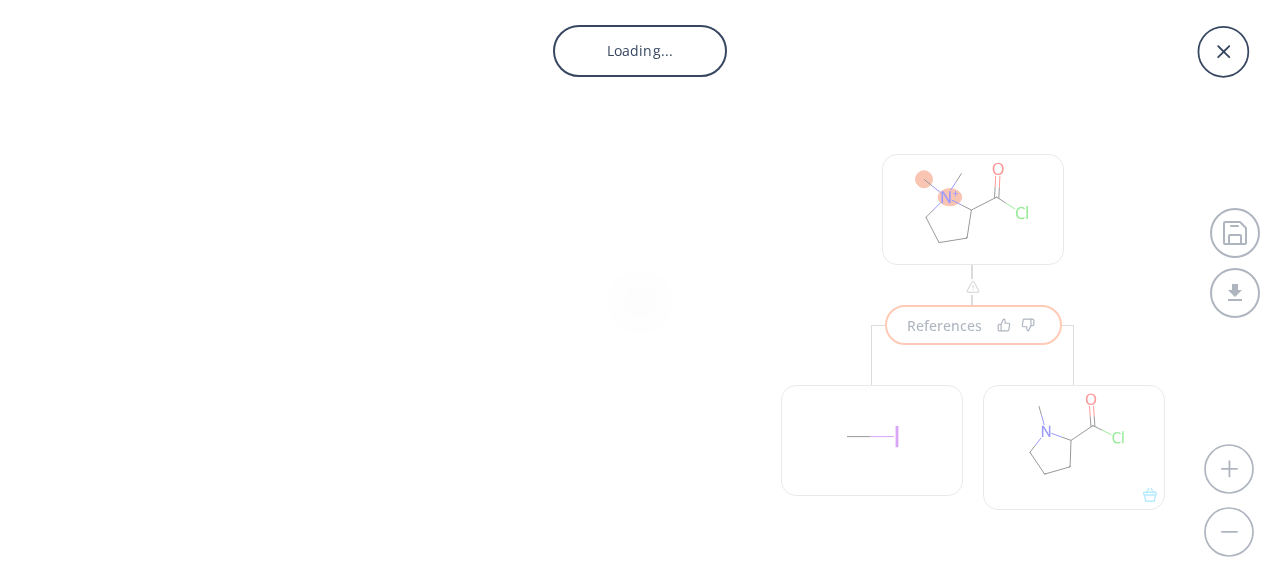 scroll, scrollTop: 1, scrollLeft: 0, axis: vertical 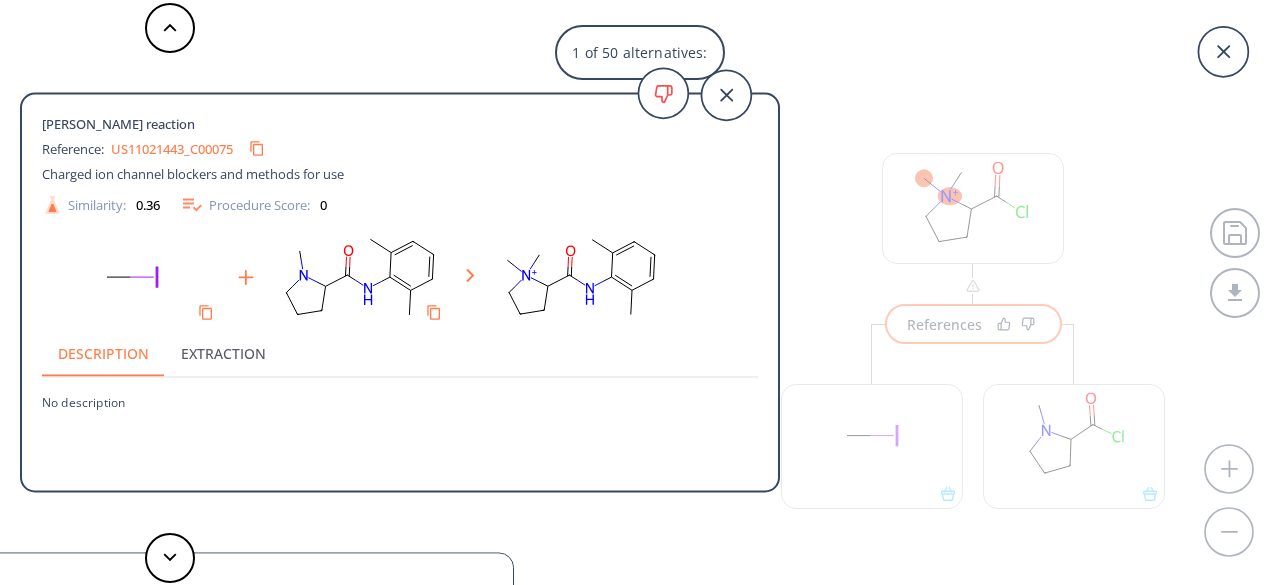 click on "US11021443_C00075" at bounding box center [172, 148] 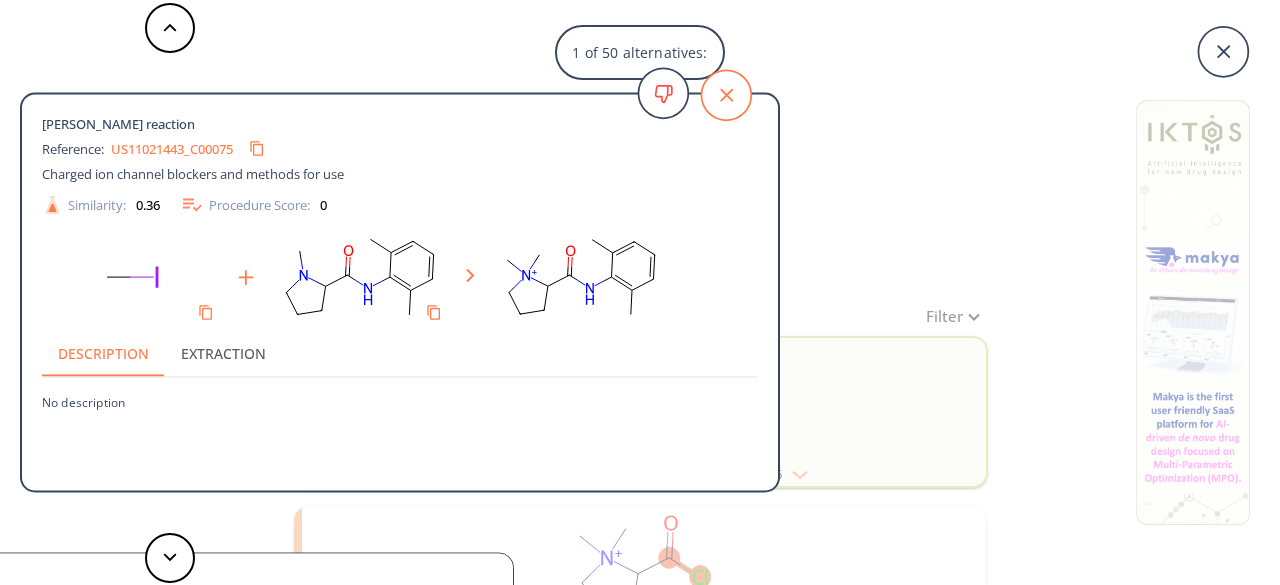 click 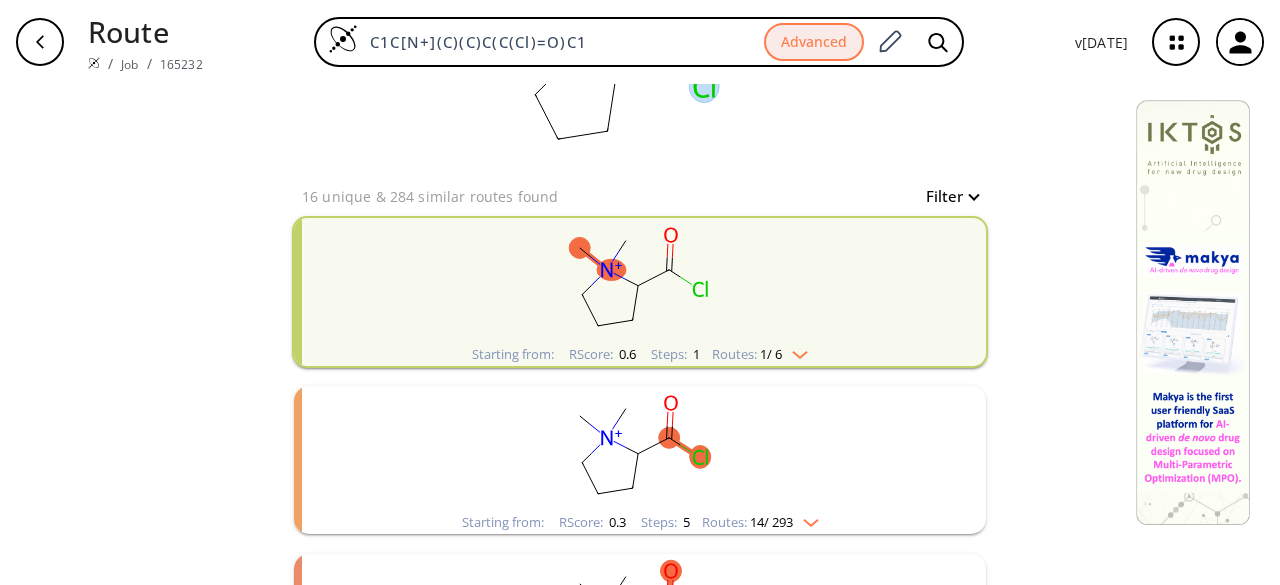 scroll, scrollTop: 246, scrollLeft: 0, axis: vertical 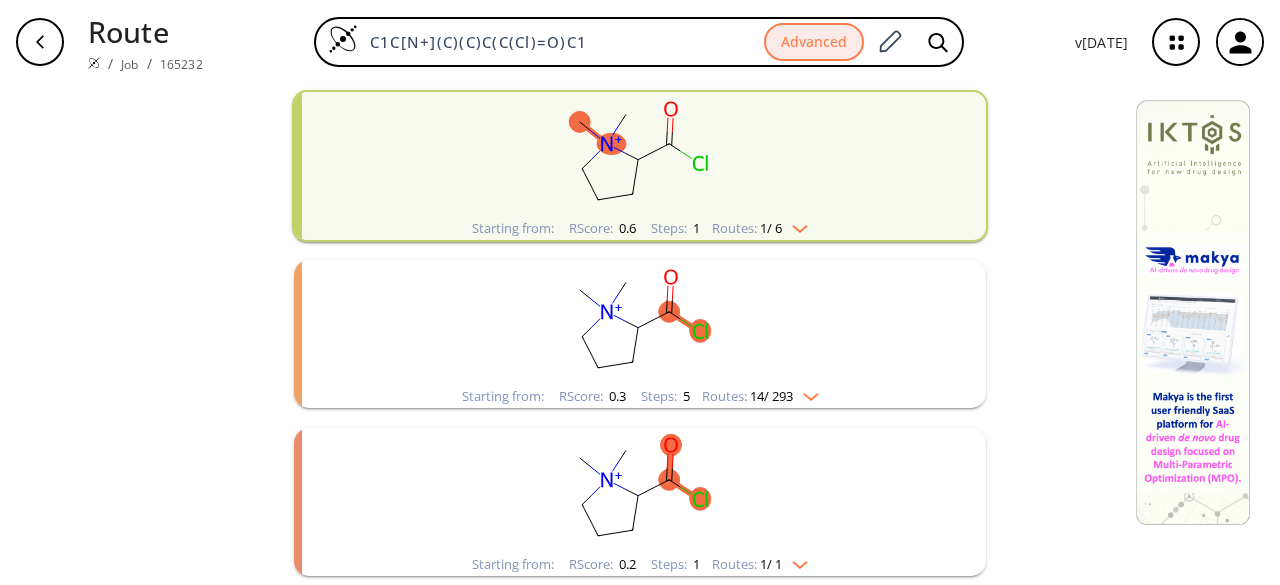 click 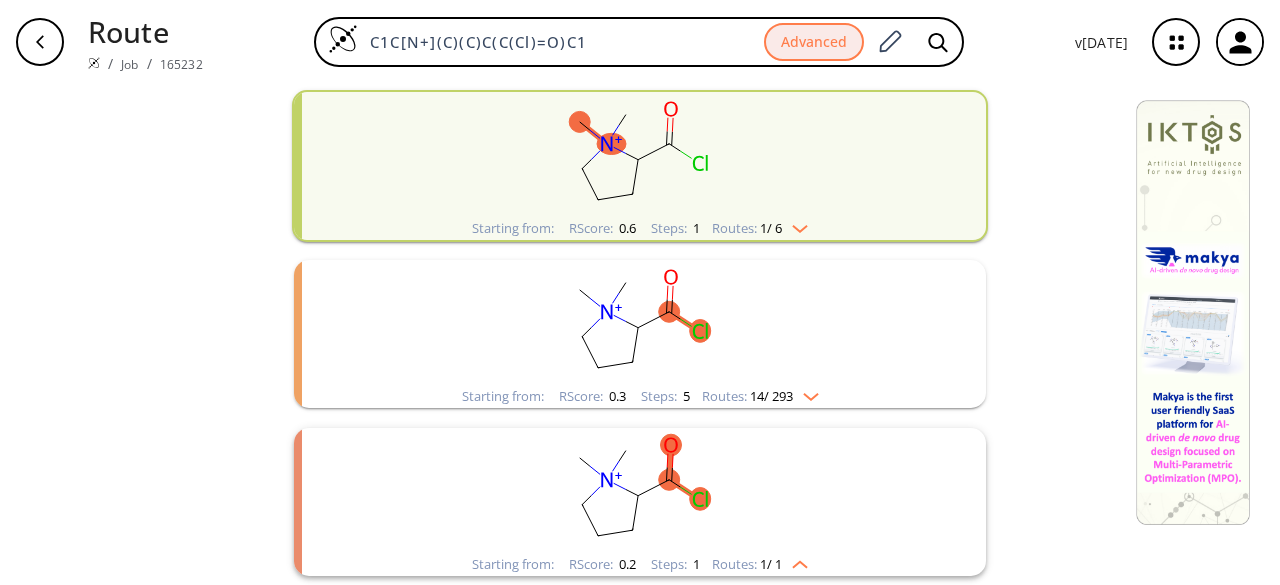 click 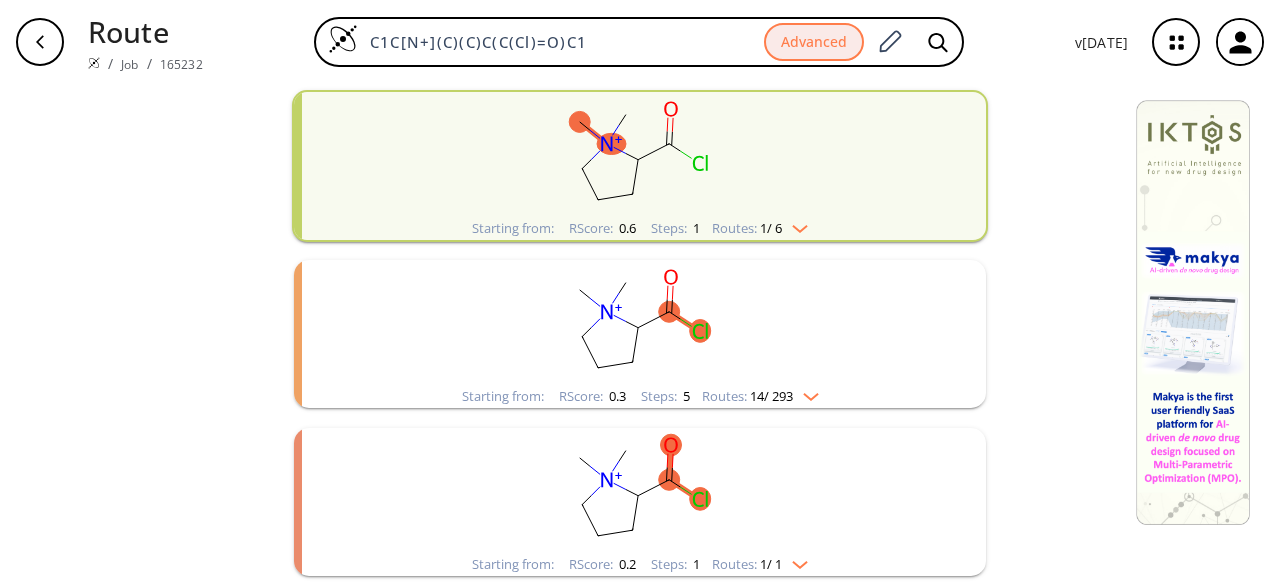 click 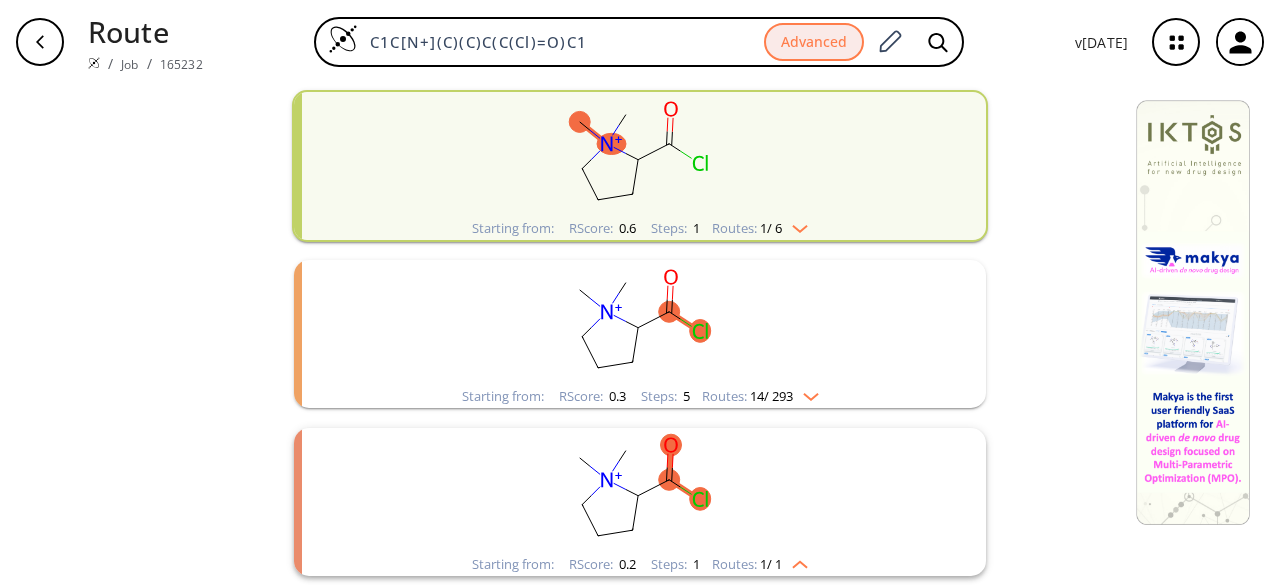 type 